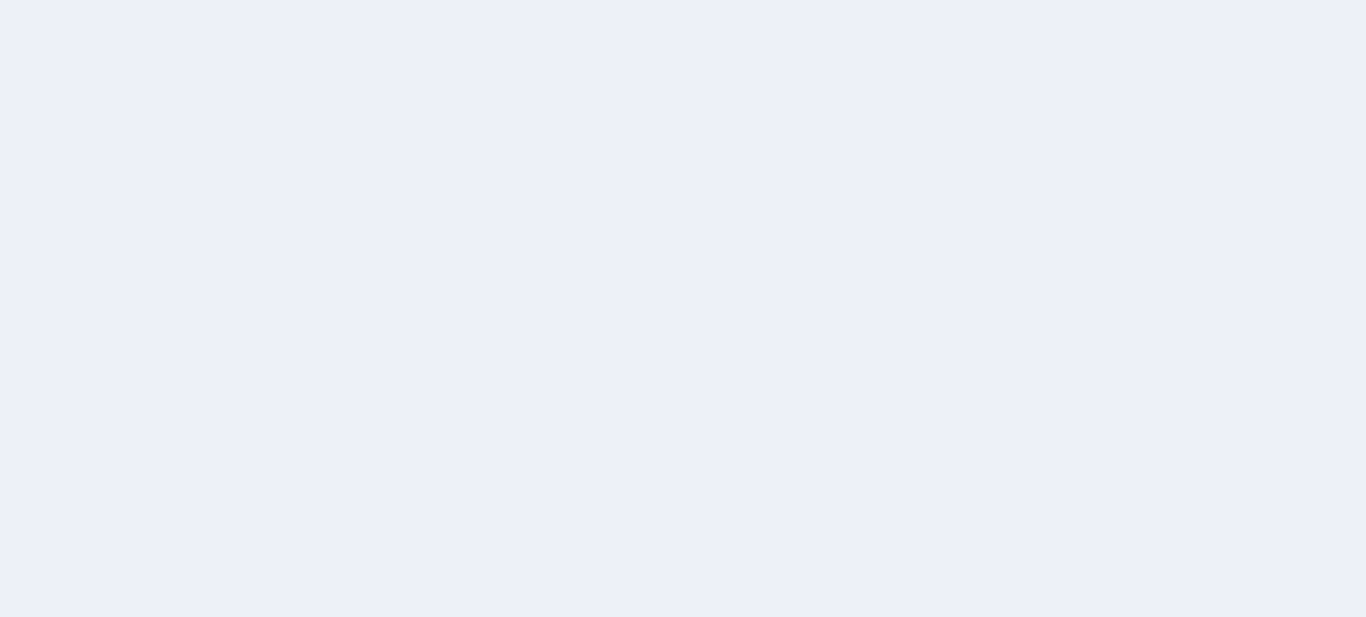 scroll, scrollTop: 0, scrollLeft: 0, axis: both 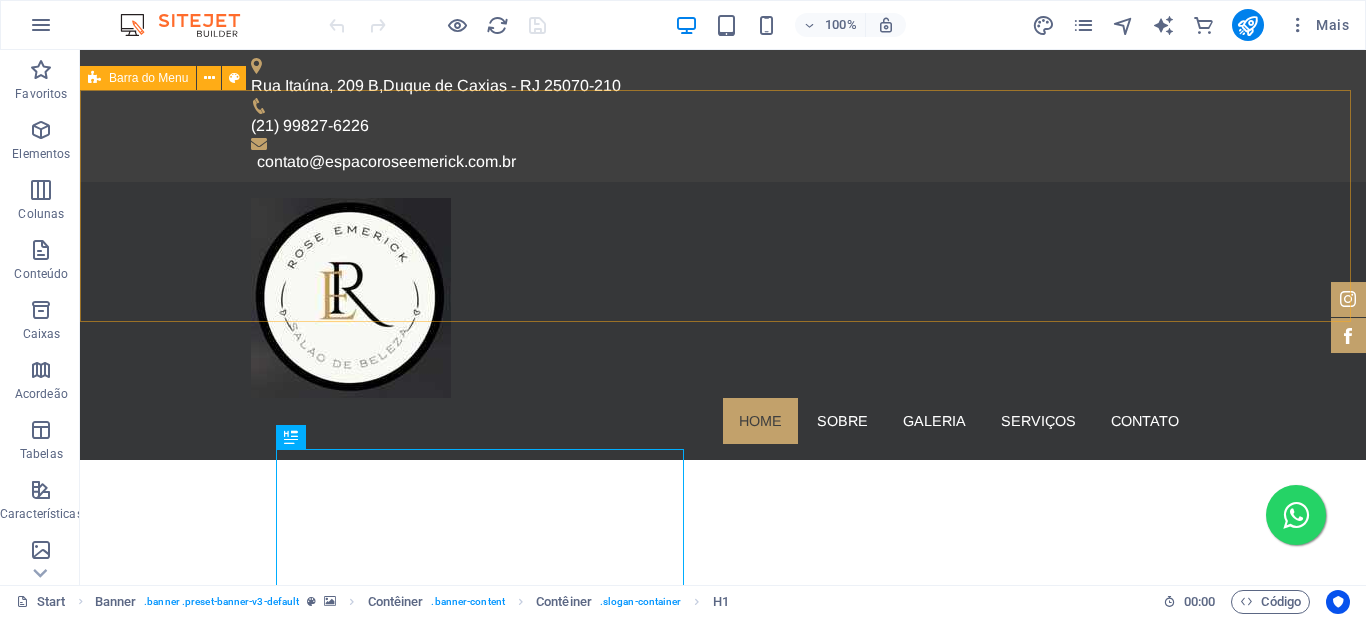 click on "Barra do Menu" at bounding box center [138, 78] 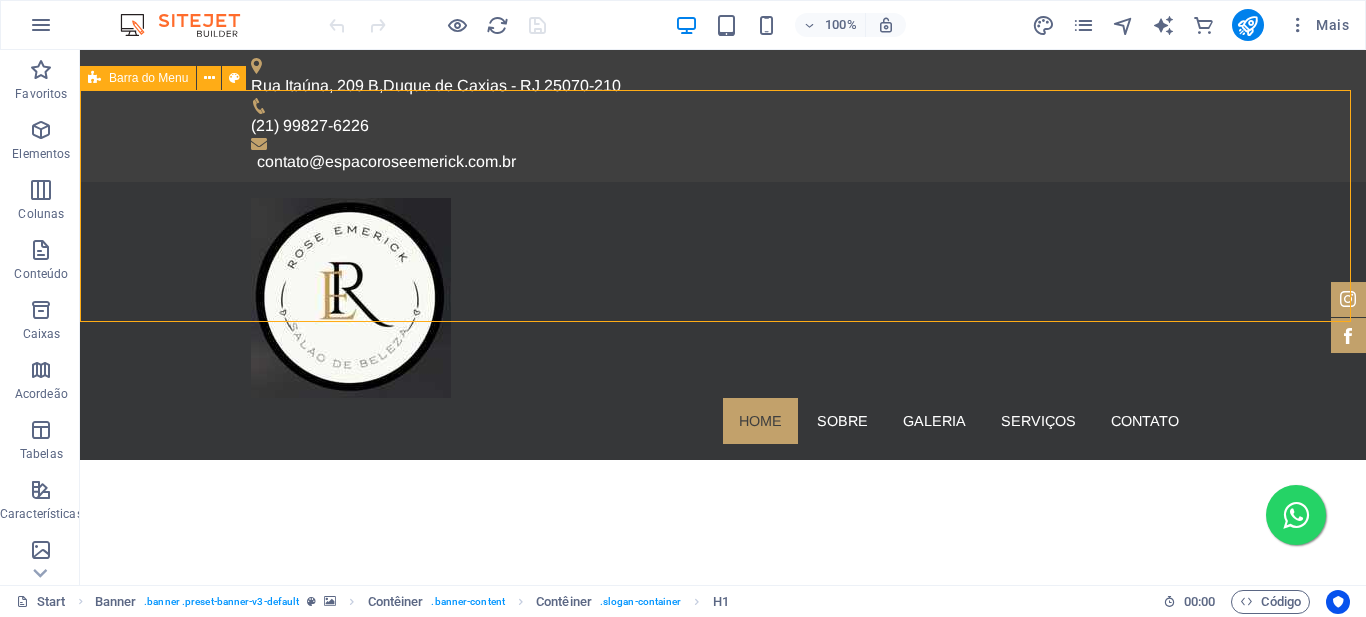 click on "Barra do Menu" at bounding box center [138, 78] 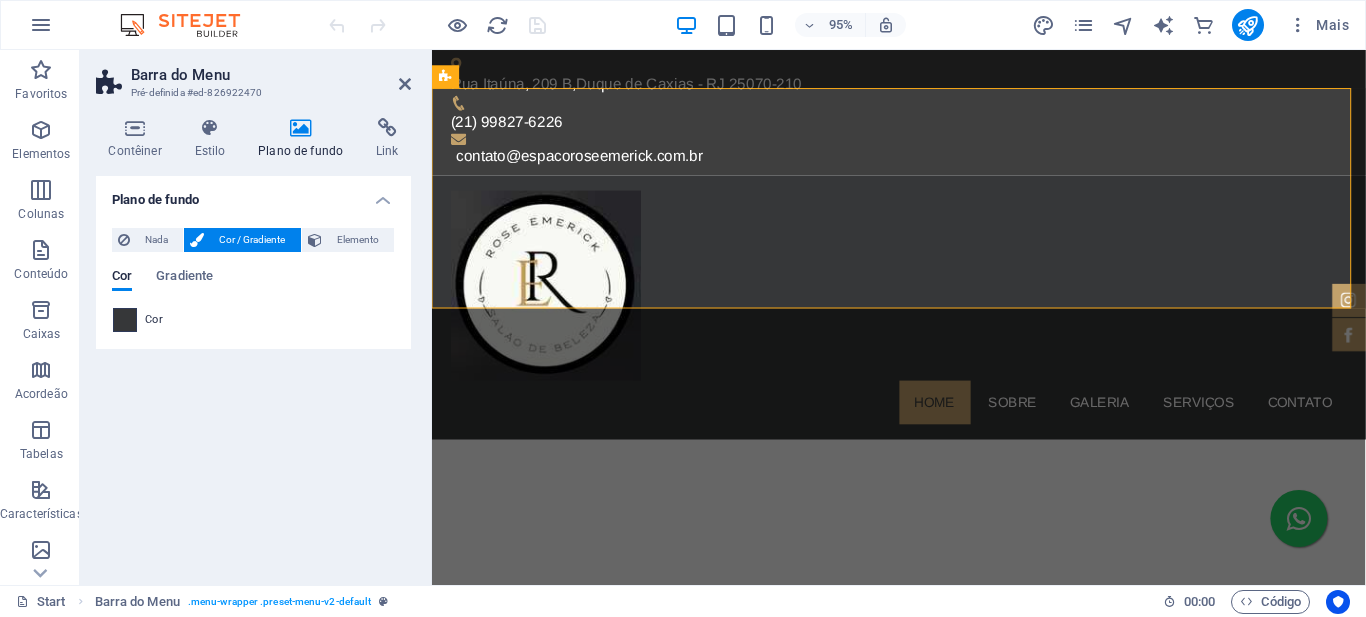 click at bounding box center [125, 320] 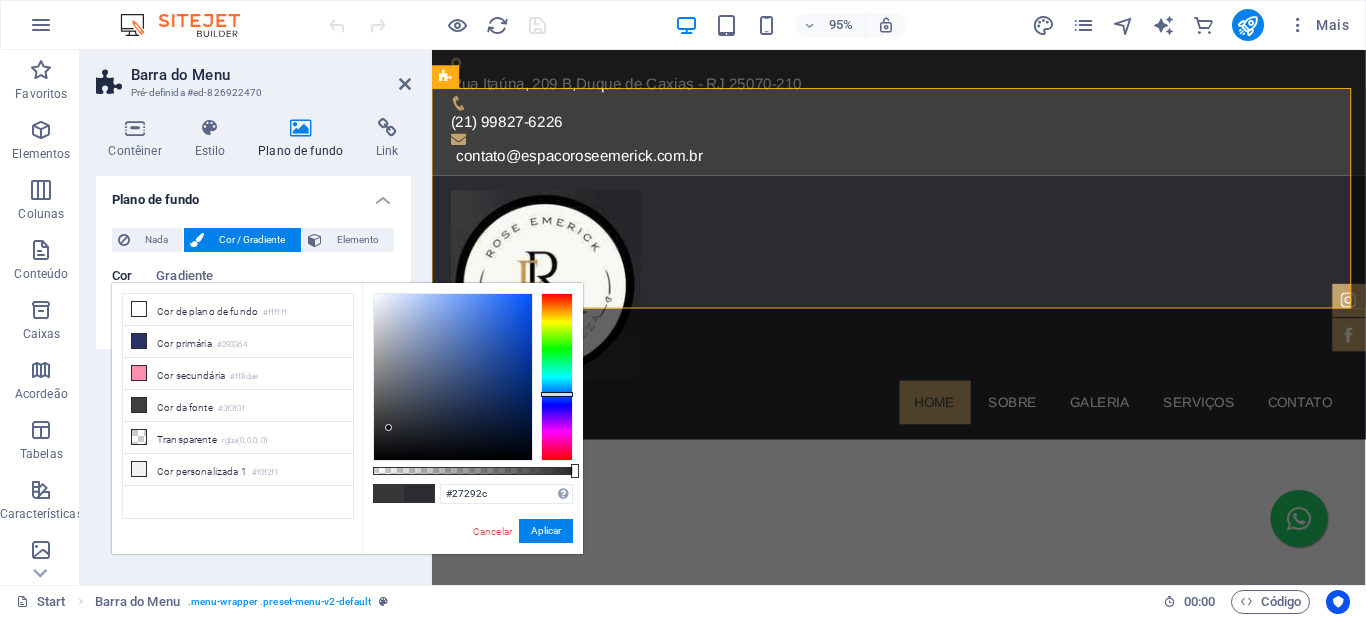 type on "#26272a" 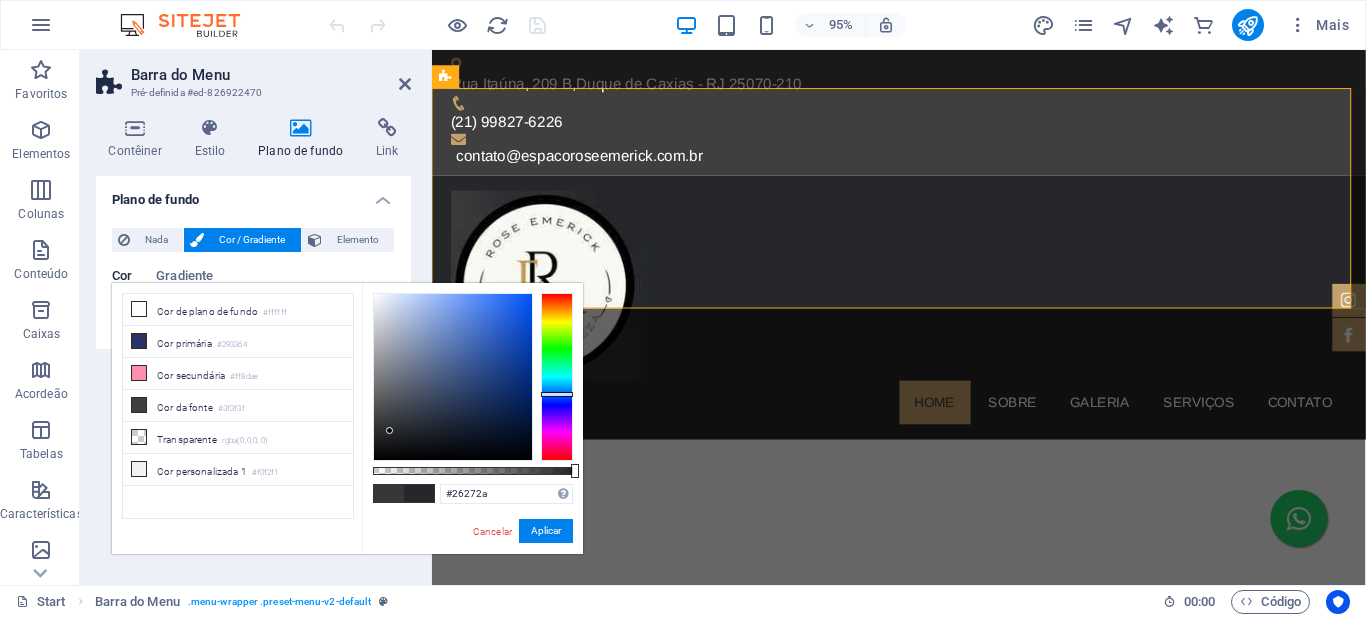 drag, startPoint x: 378, startPoint y: 424, endPoint x: 390, endPoint y: 431, distance: 13.892444 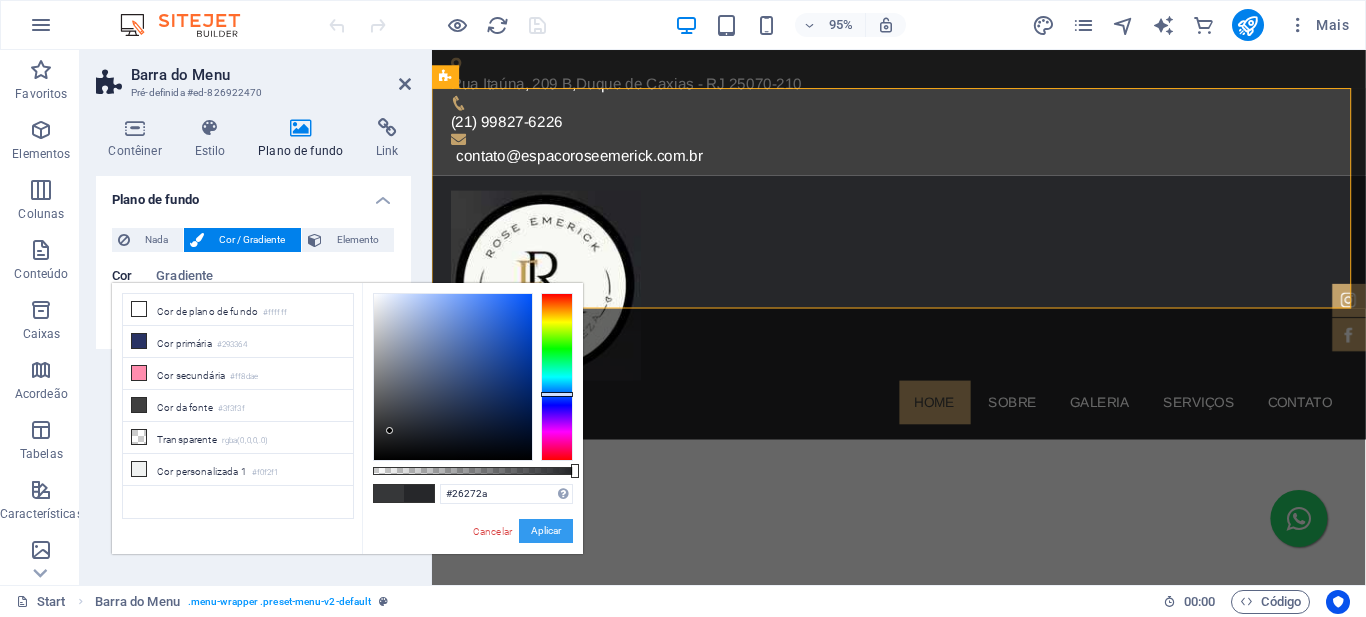 click on "Aplicar" at bounding box center (546, 531) 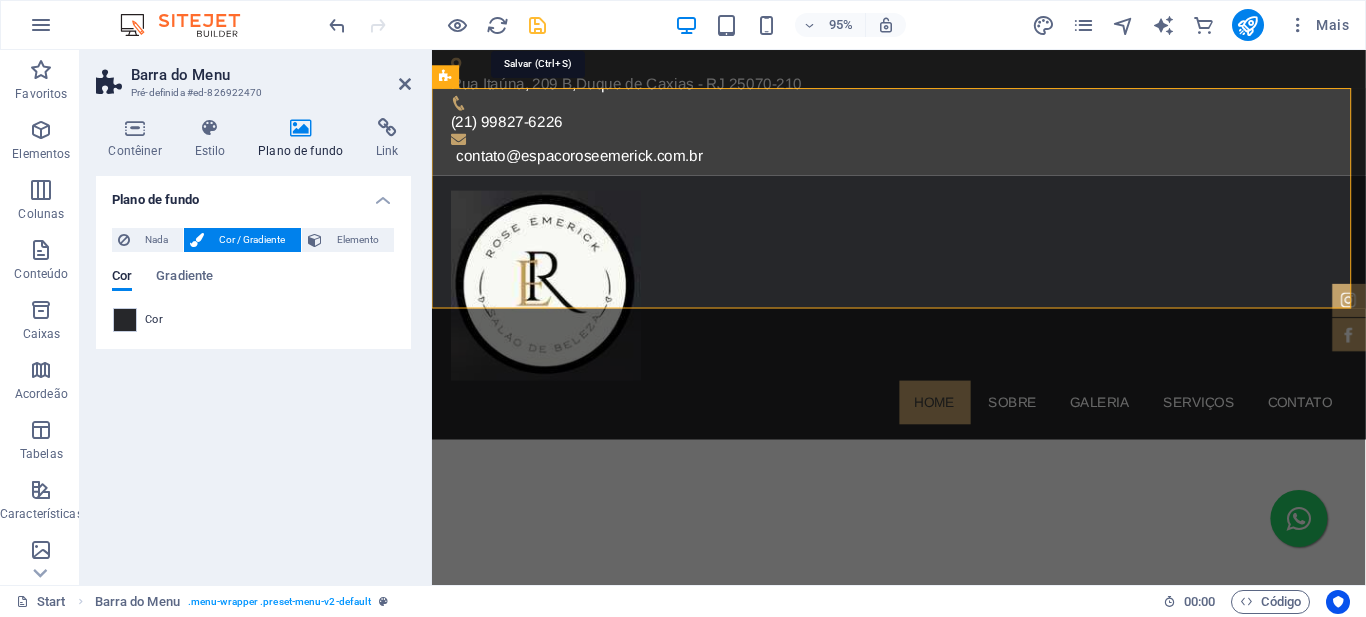 click at bounding box center (537, 25) 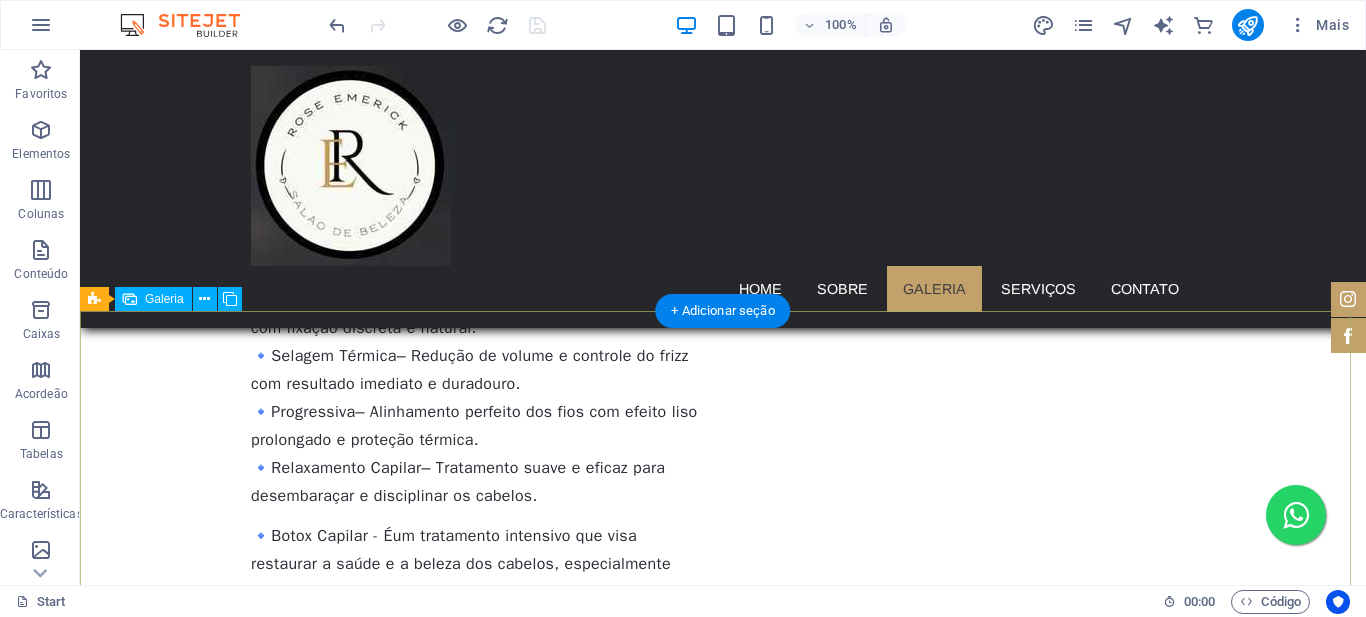 scroll, scrollTop: 2400, scrollLeft: 0, axis: vertical 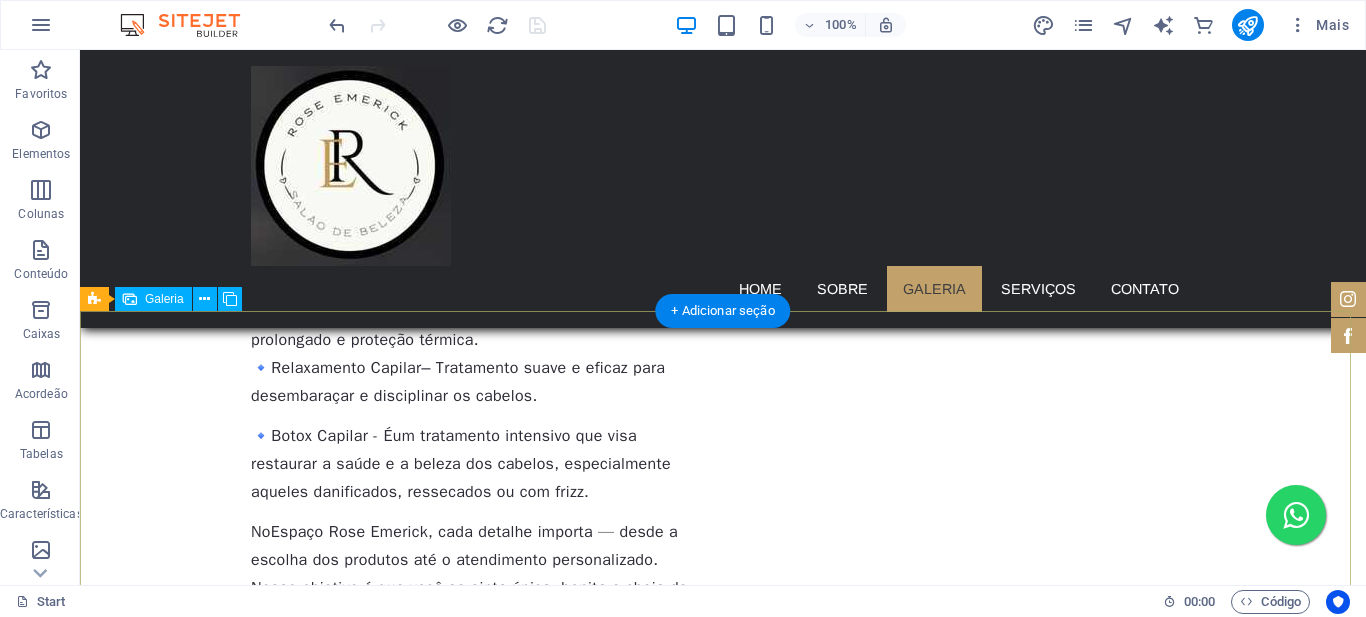 click at bounding box center (238, 2680) 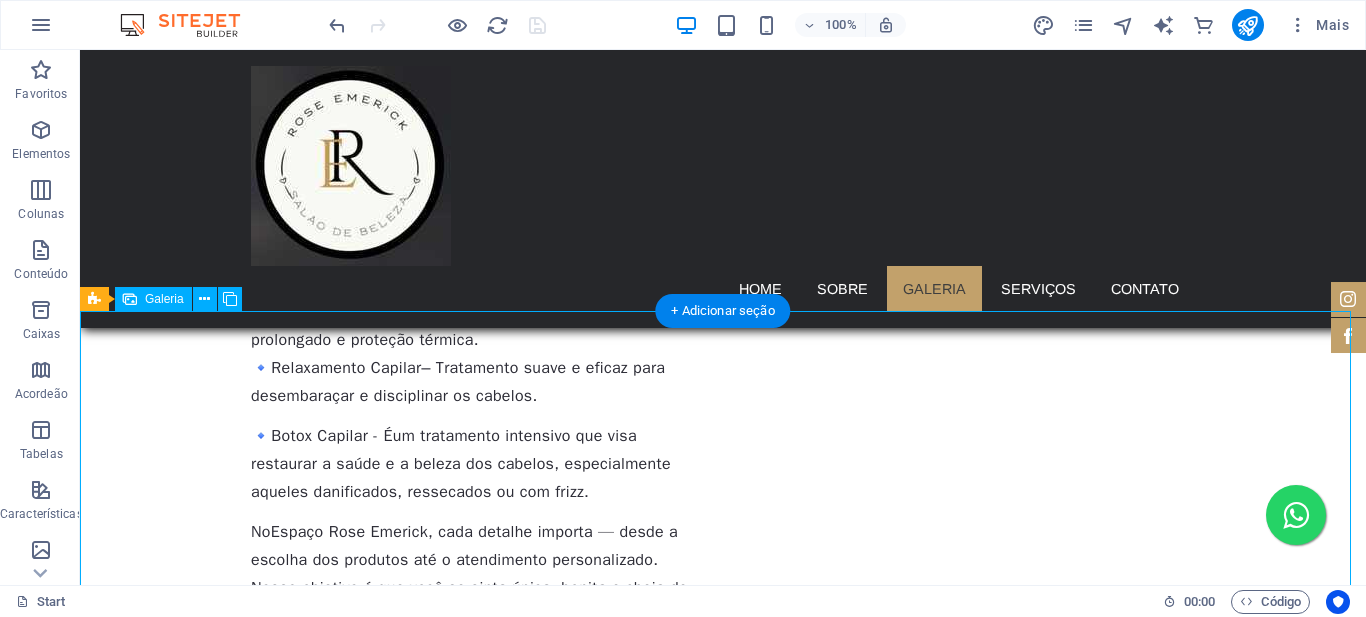 click at bounding box center [238, 2680] 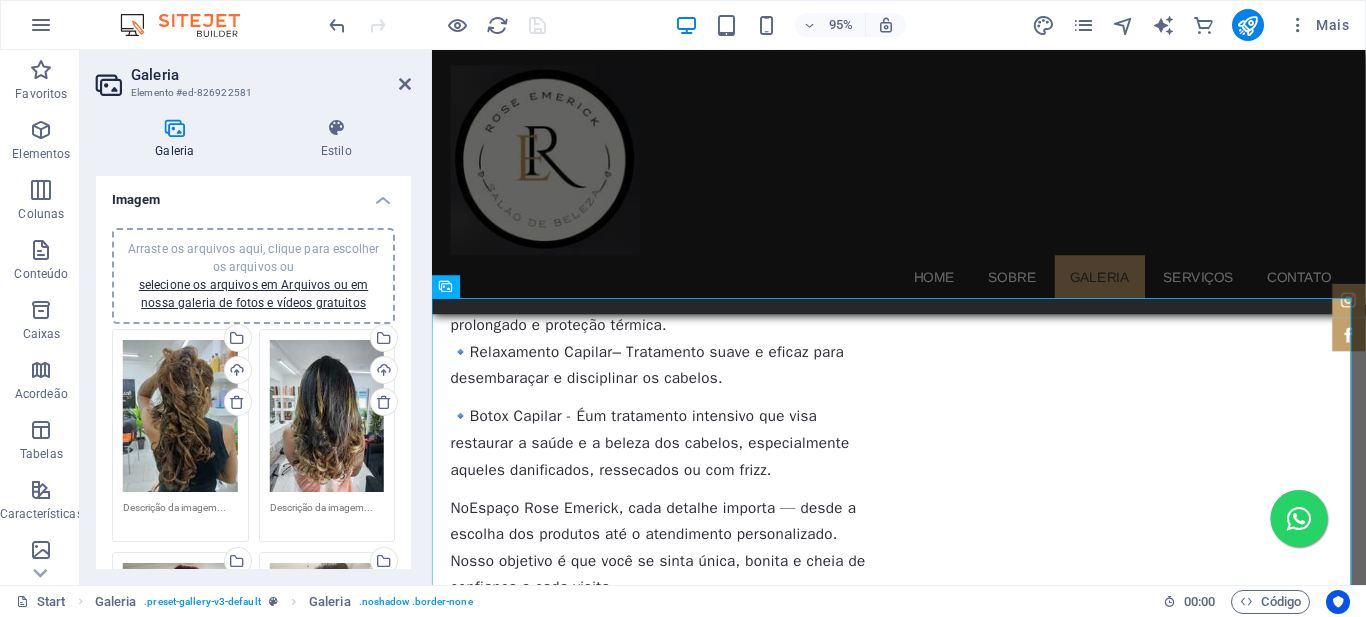scroll, scrollTop: 400, scrollLeft: 0, axis: vertical 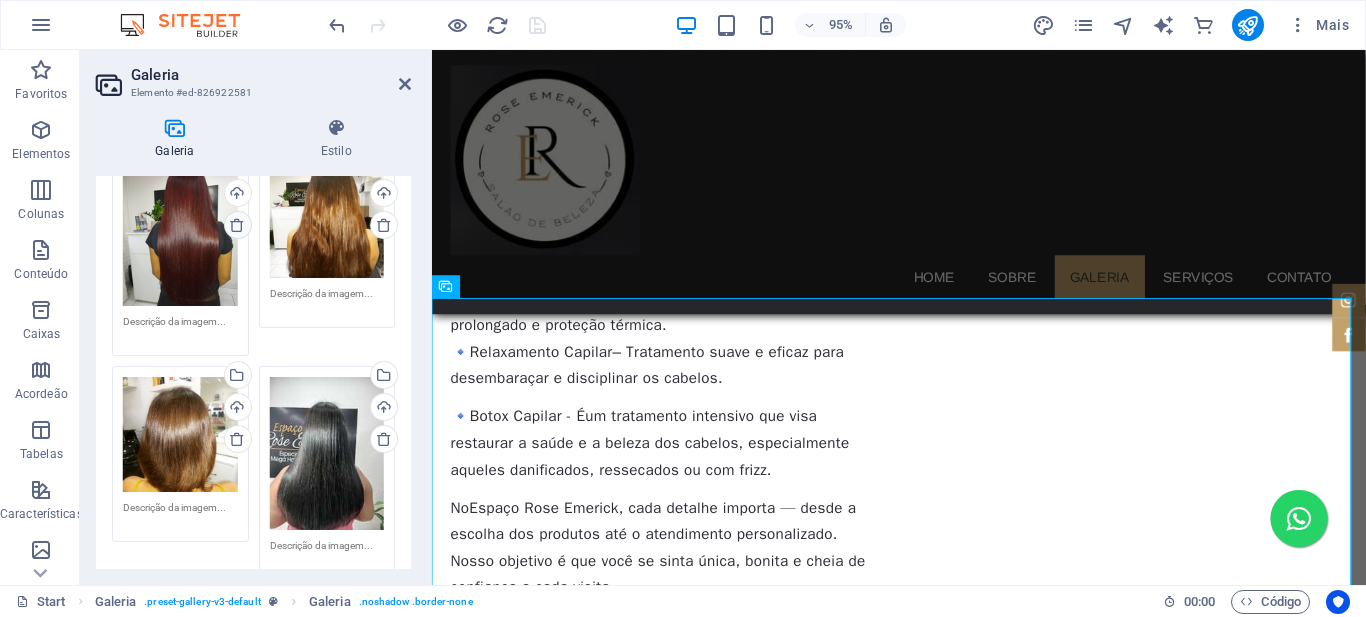 click at bounding box center (237, 225) 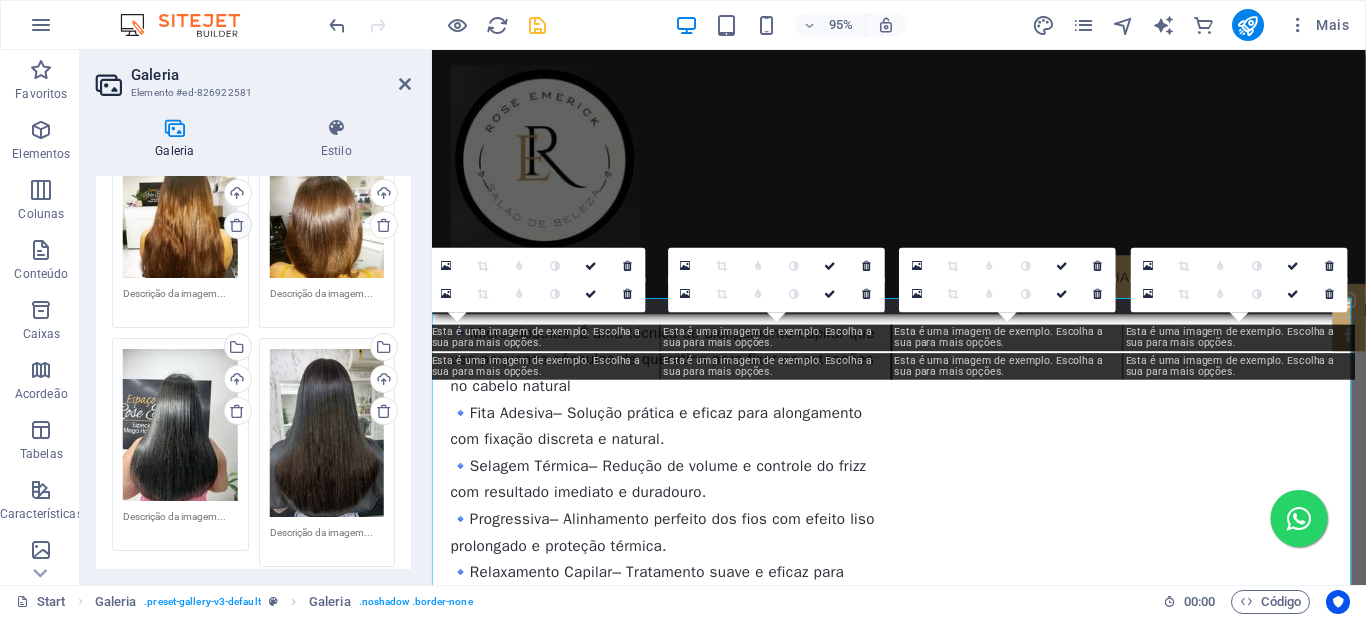 click at bounding box center [237, 225] 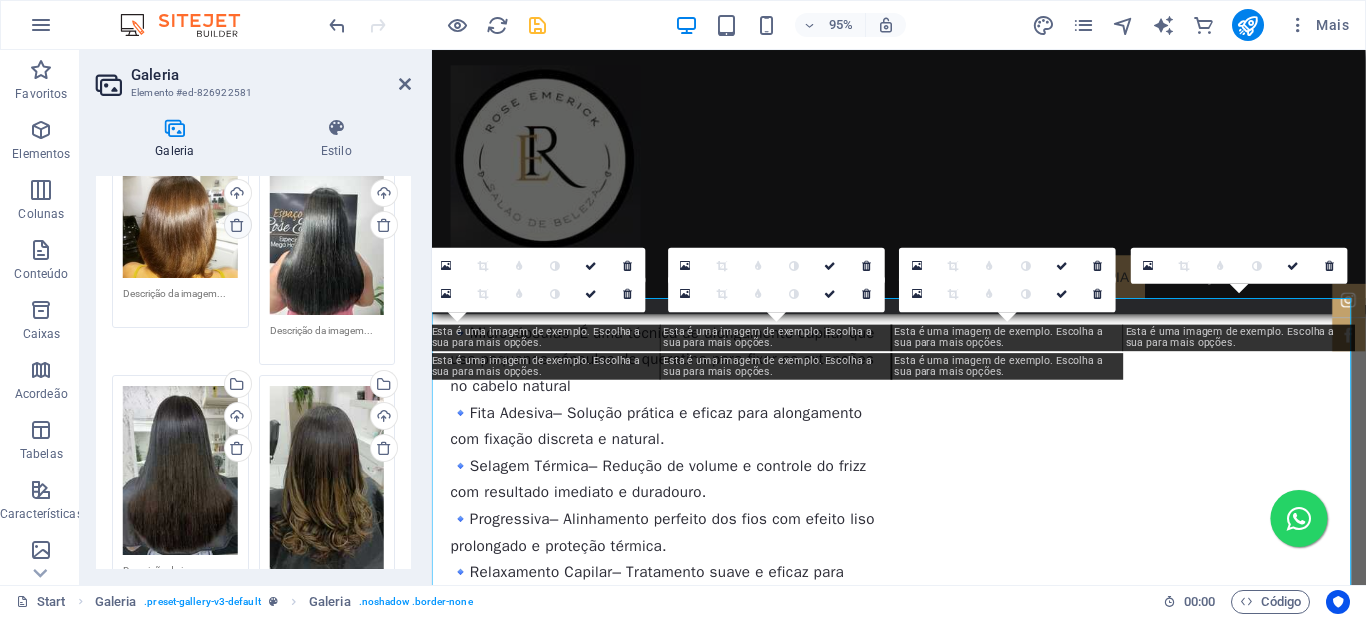 click at bounding box center (237, 225) 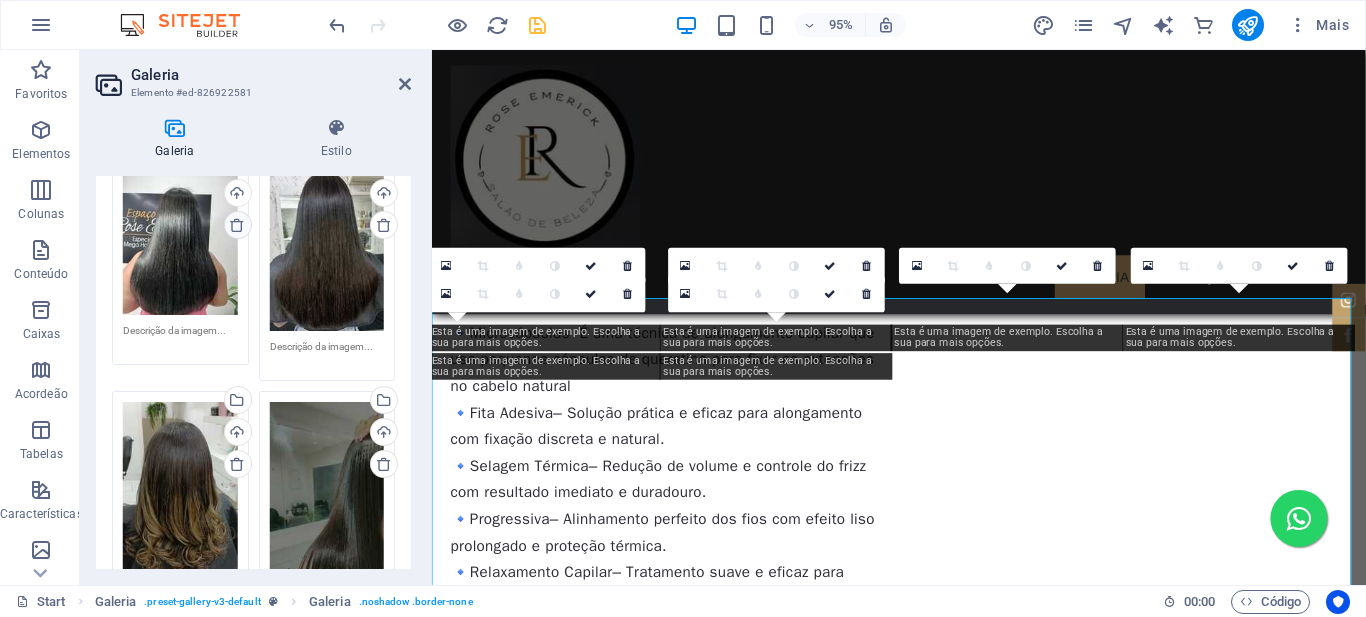 click at bounding box center (237, 225) 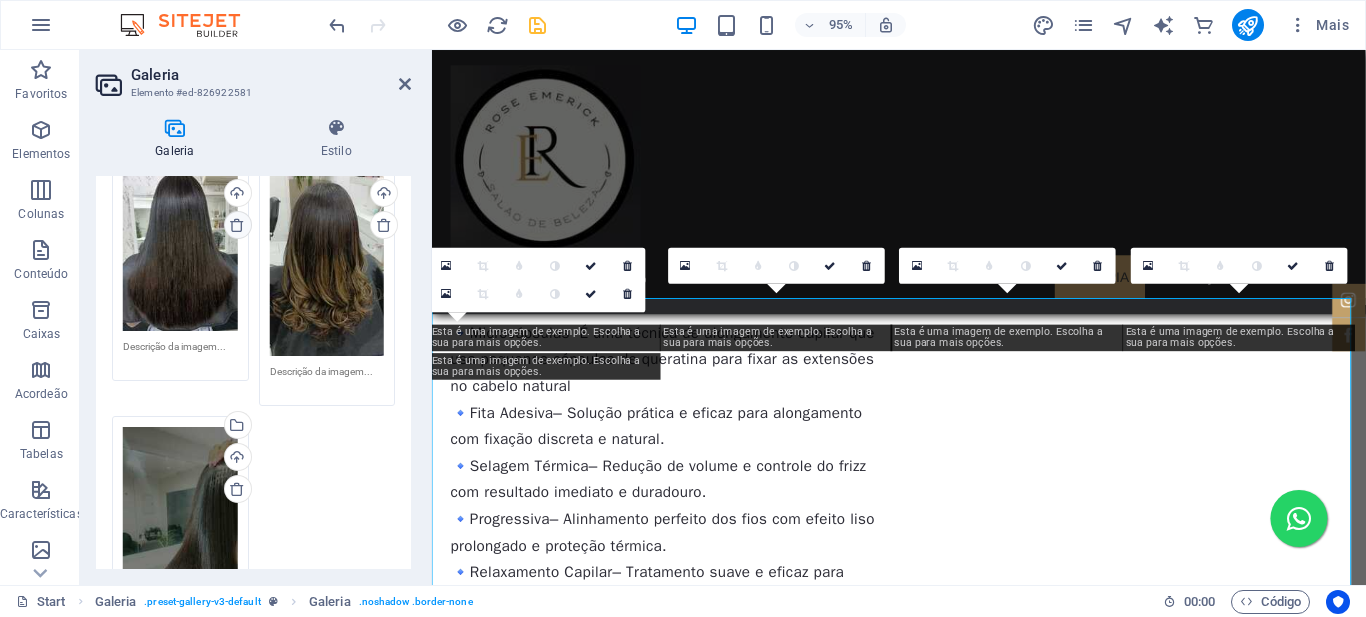 click at bounding box center (237, 225) 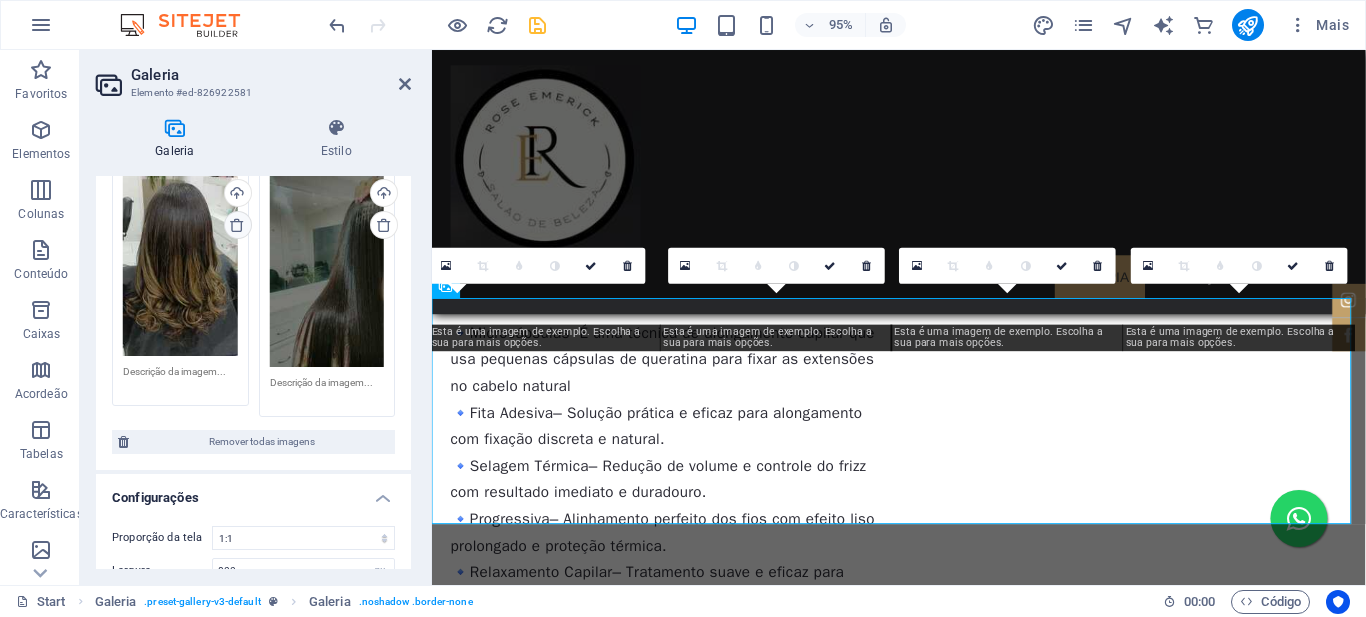 click at bounding box center [237, 225] 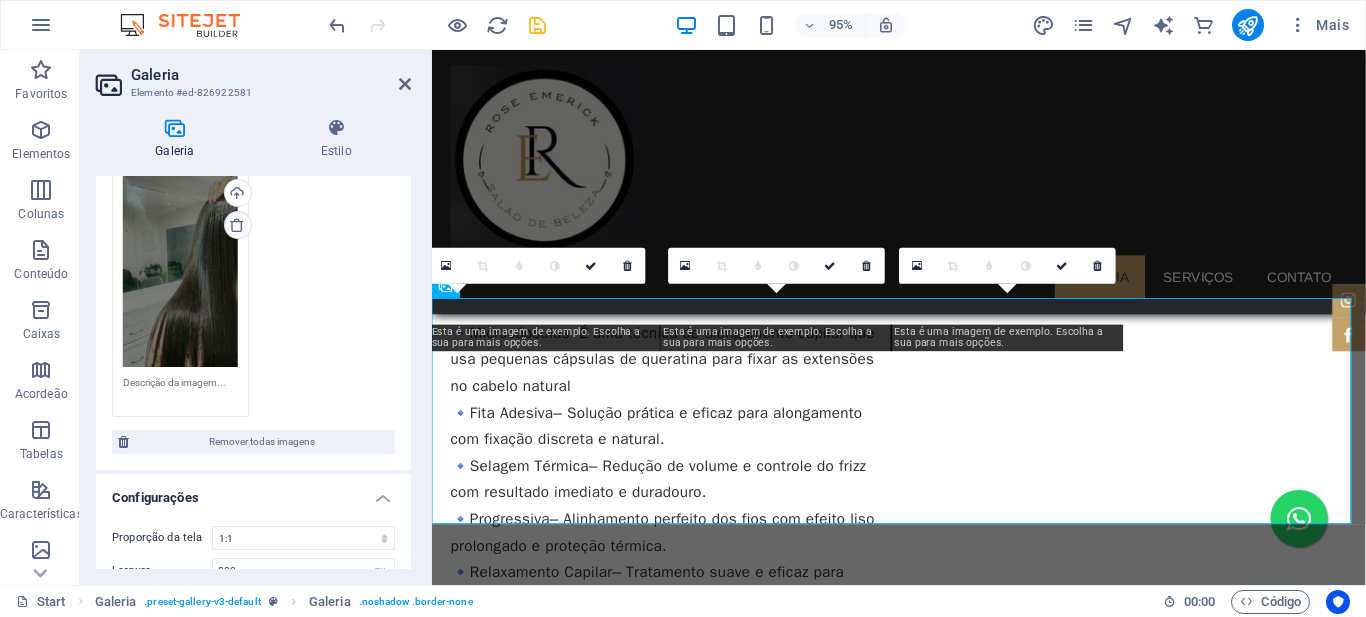 click at bounding box center [237, 225] 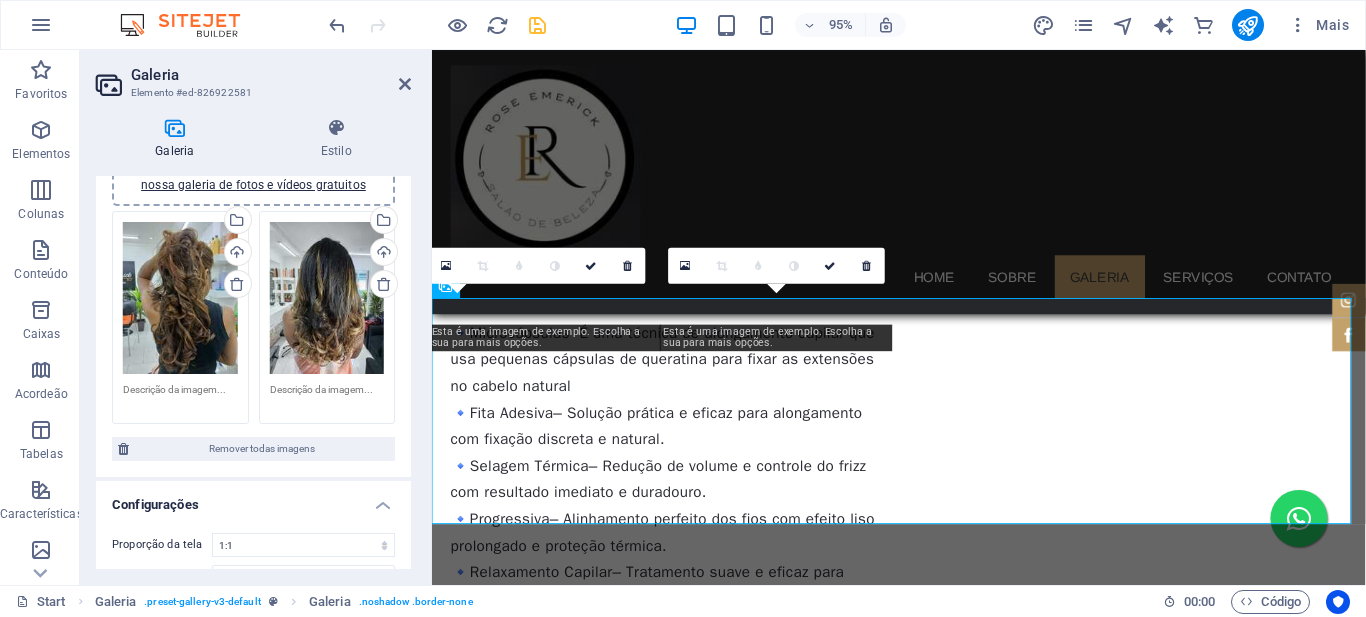 scroll, scrollTop: 18, scrollLeft: 0, axis: vertical 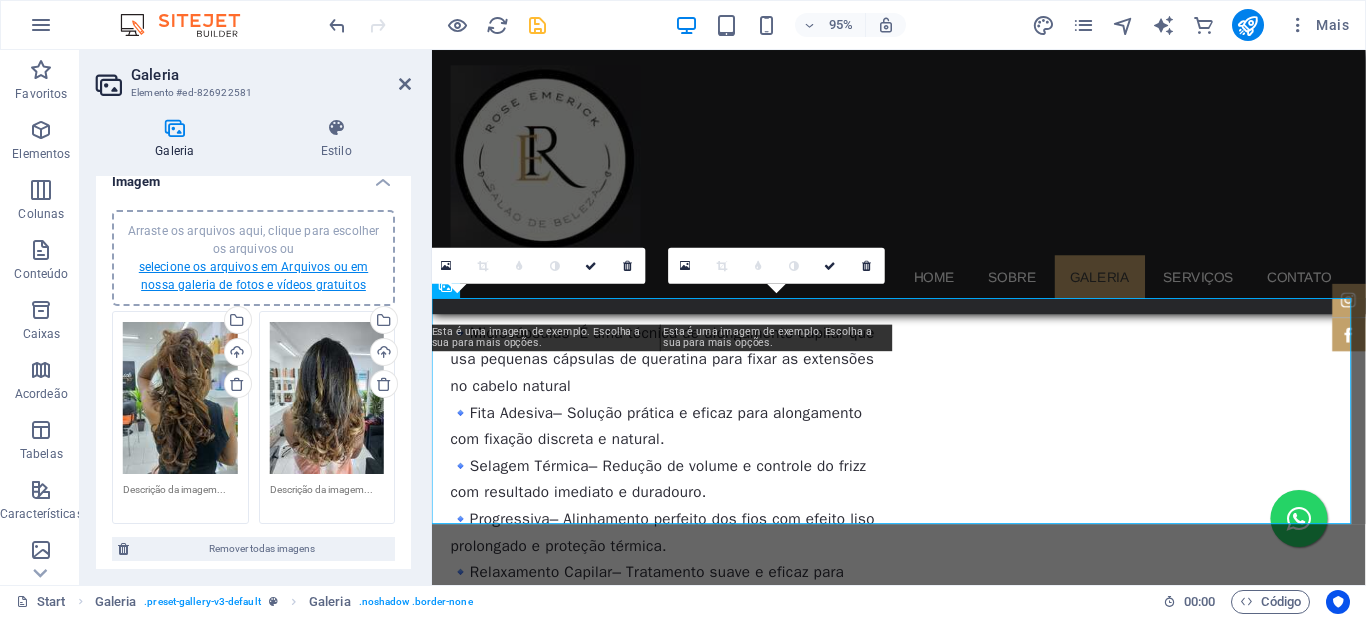 click on "selecione os arquivos em Arquivos ou em nossa galeria de fotos e vídeos gratuitos" at bounding box center [253, 276] 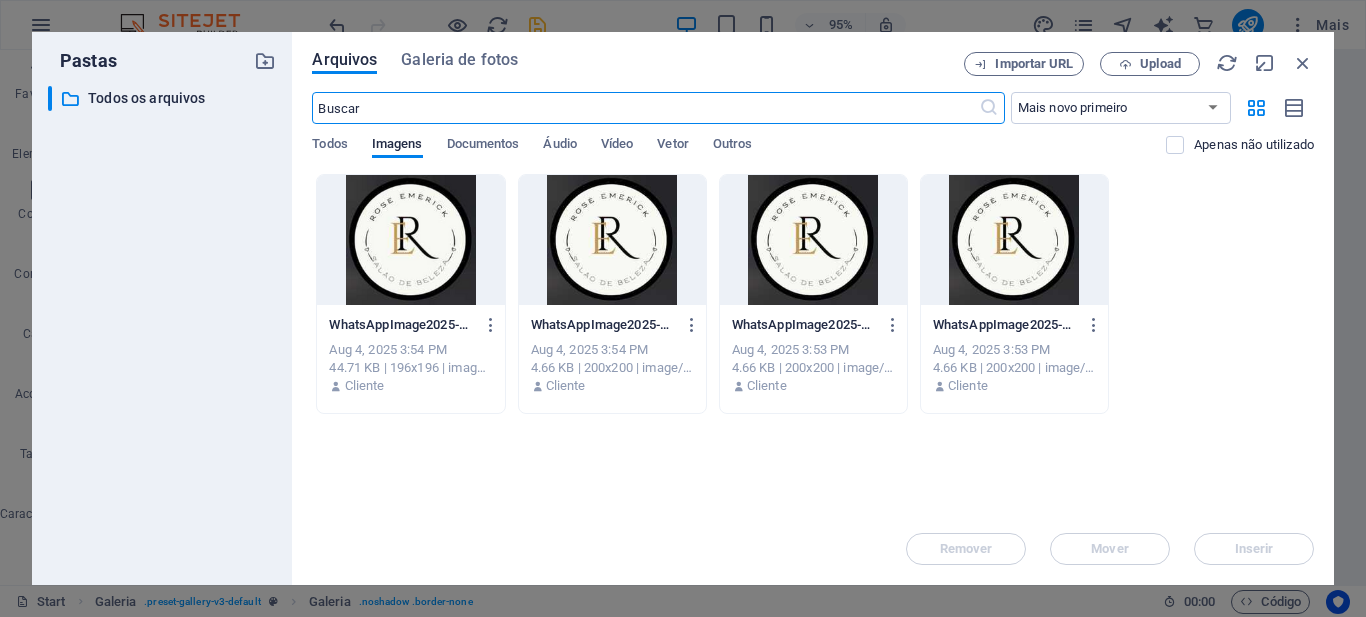 scroll, scrollTop: 2563, scrollLeft: 0, axis: vertical 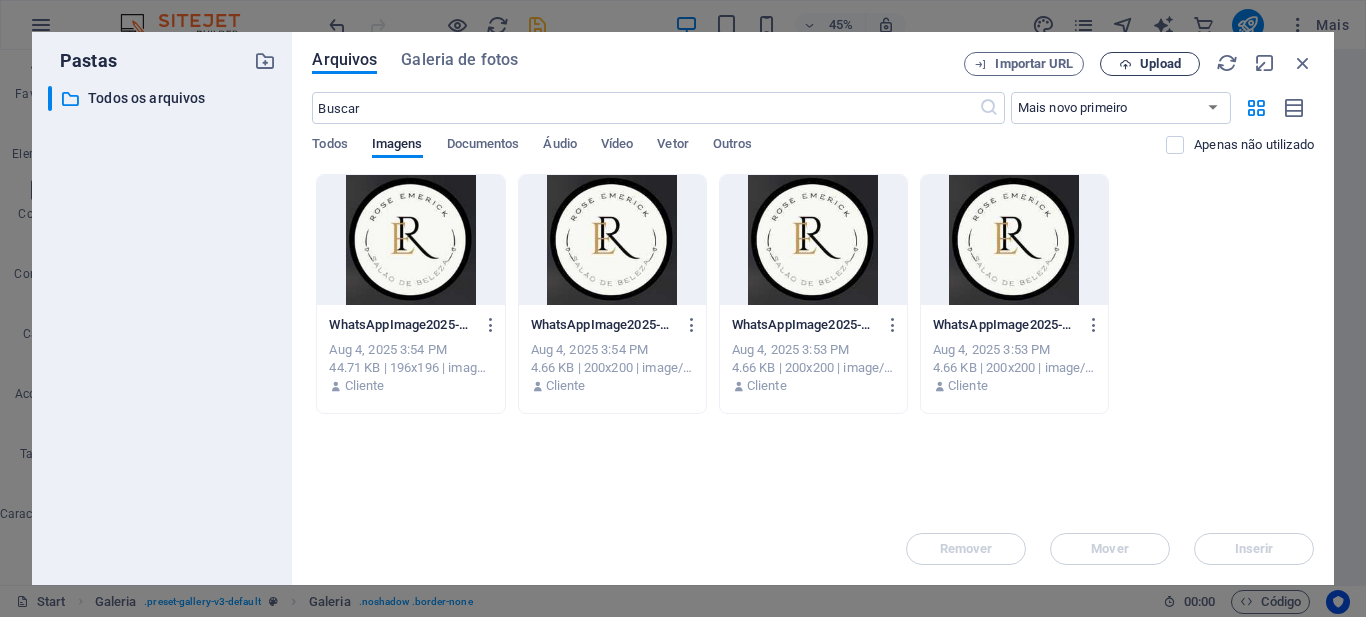 click on "Upload" at bounding box center [1160, 64] 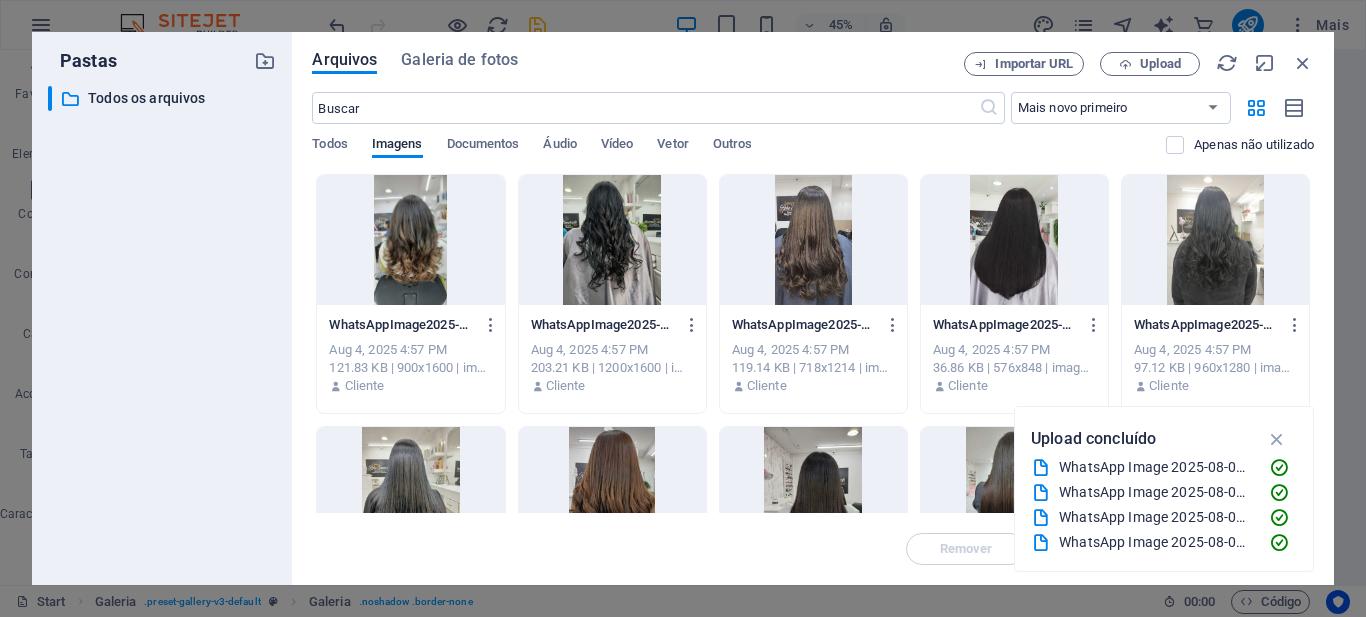 click at bounding box center (410, 240) 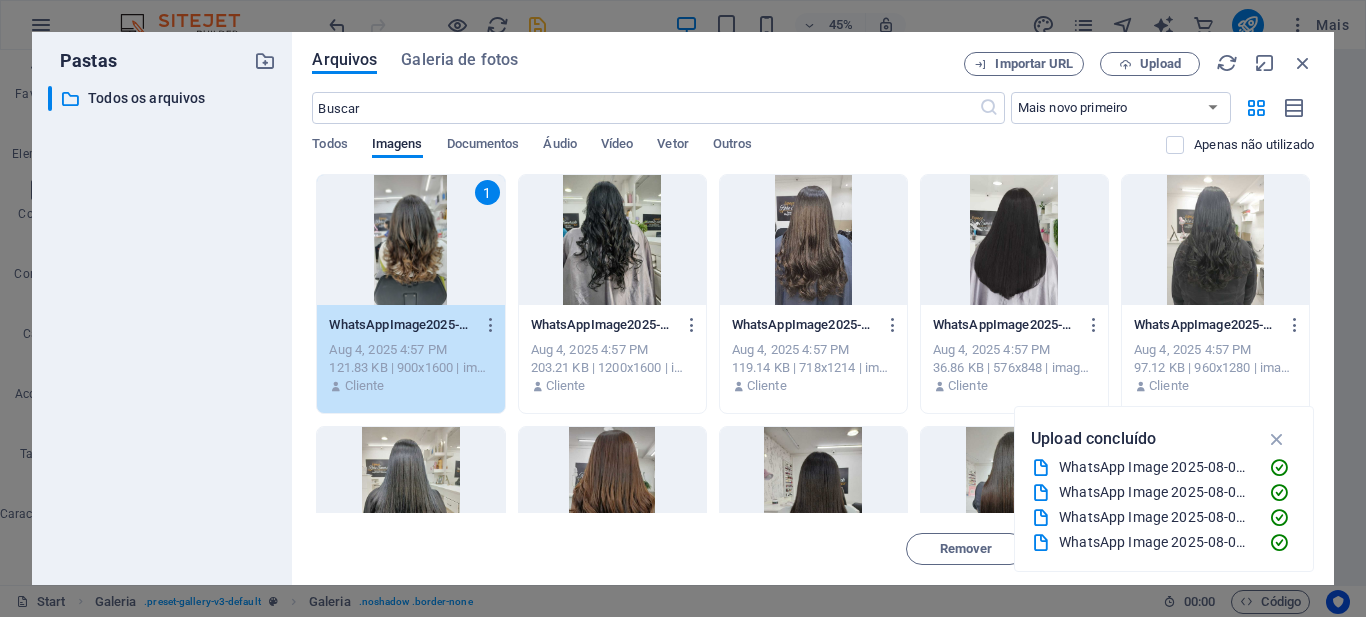 click at bounding box center [1014, 492] 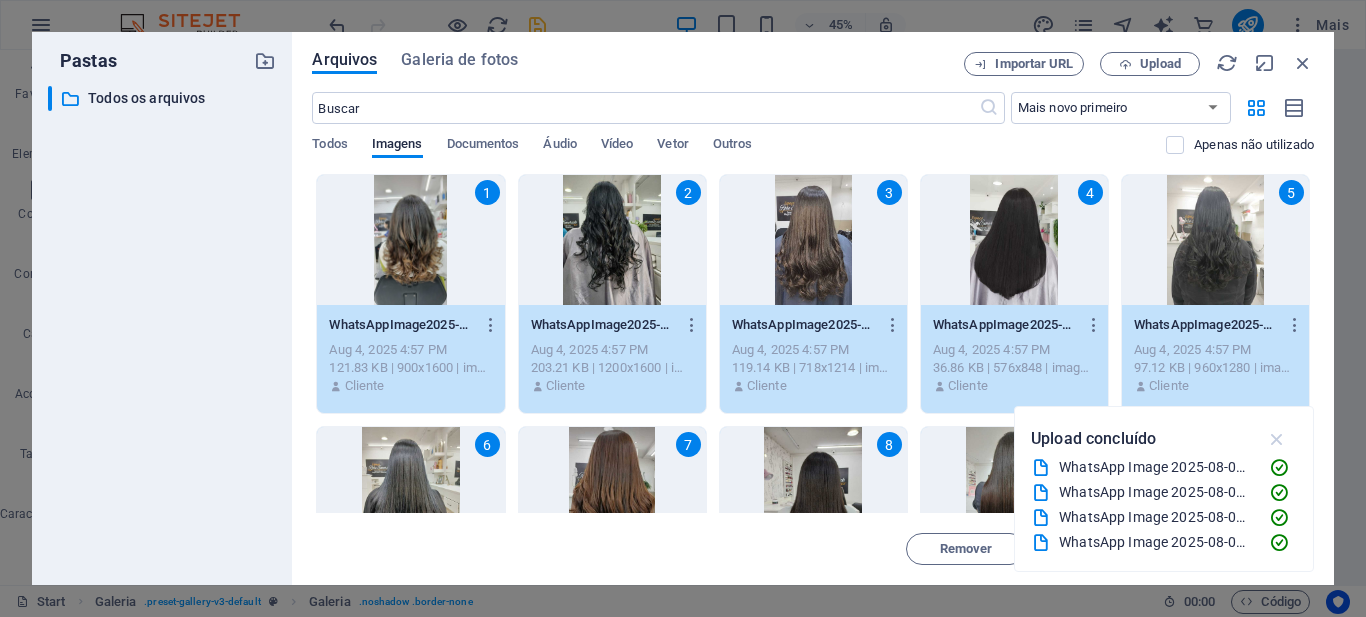 click at bounding box center (1277, 439) 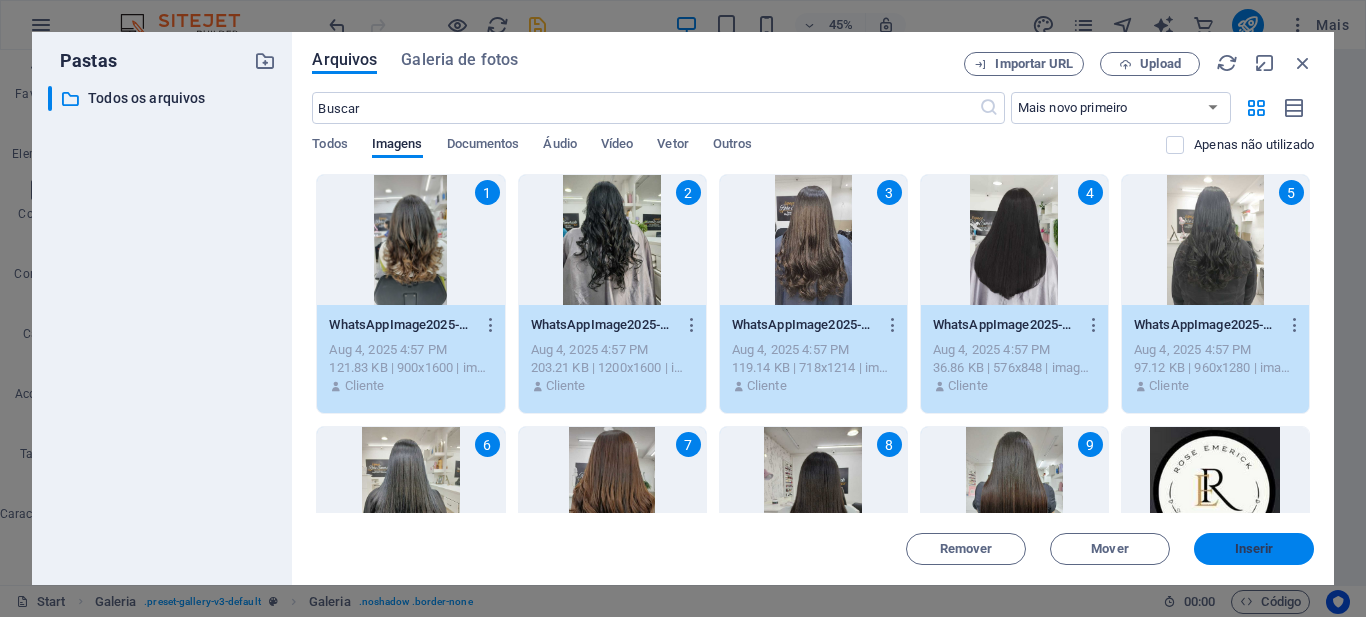 click on "Inserir" at bounding box center [1254, 549] 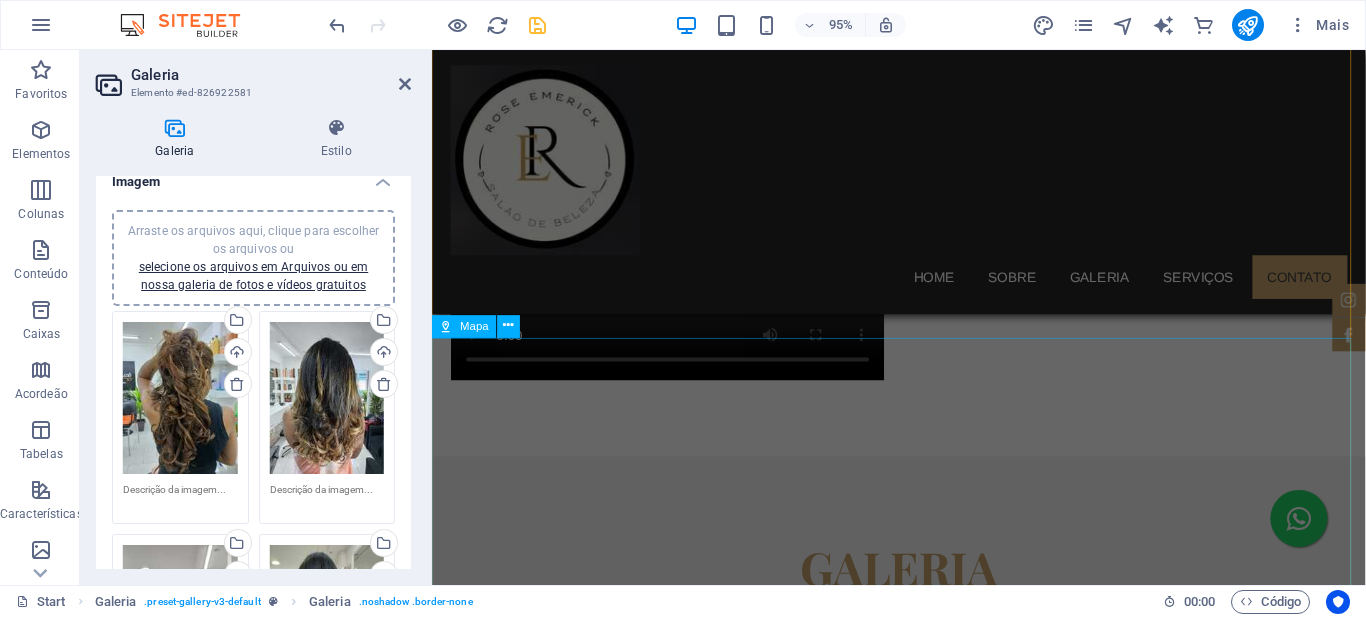 scroll, scrollTop: 4544, scrollLeft: 0, axis: vertical 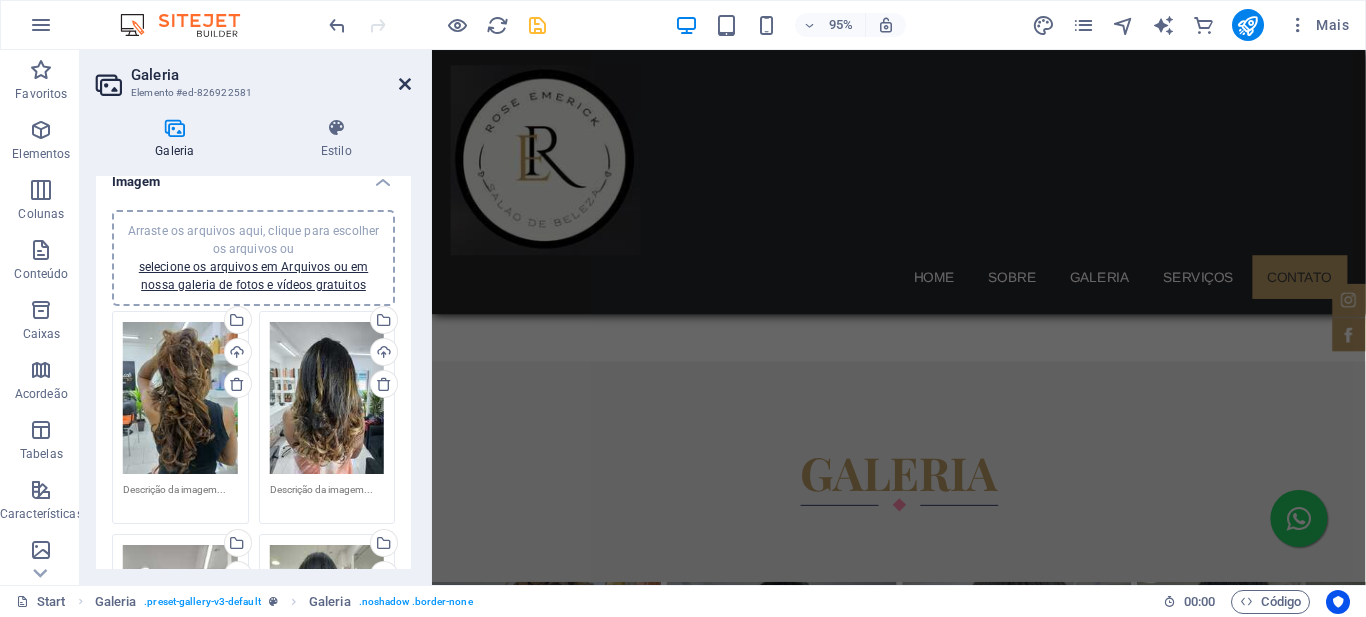 click at bounding box center [405, 84] 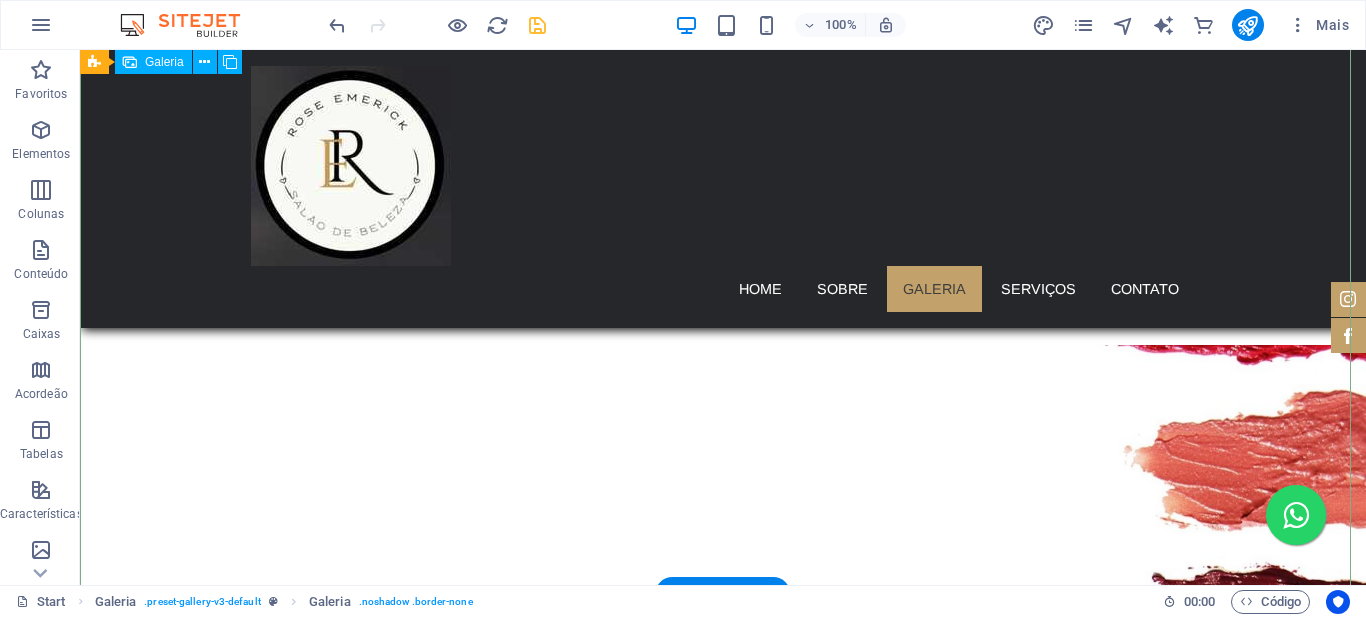 scroll, scrollTop: 3369, scrollLeft: 0, axis: vertical 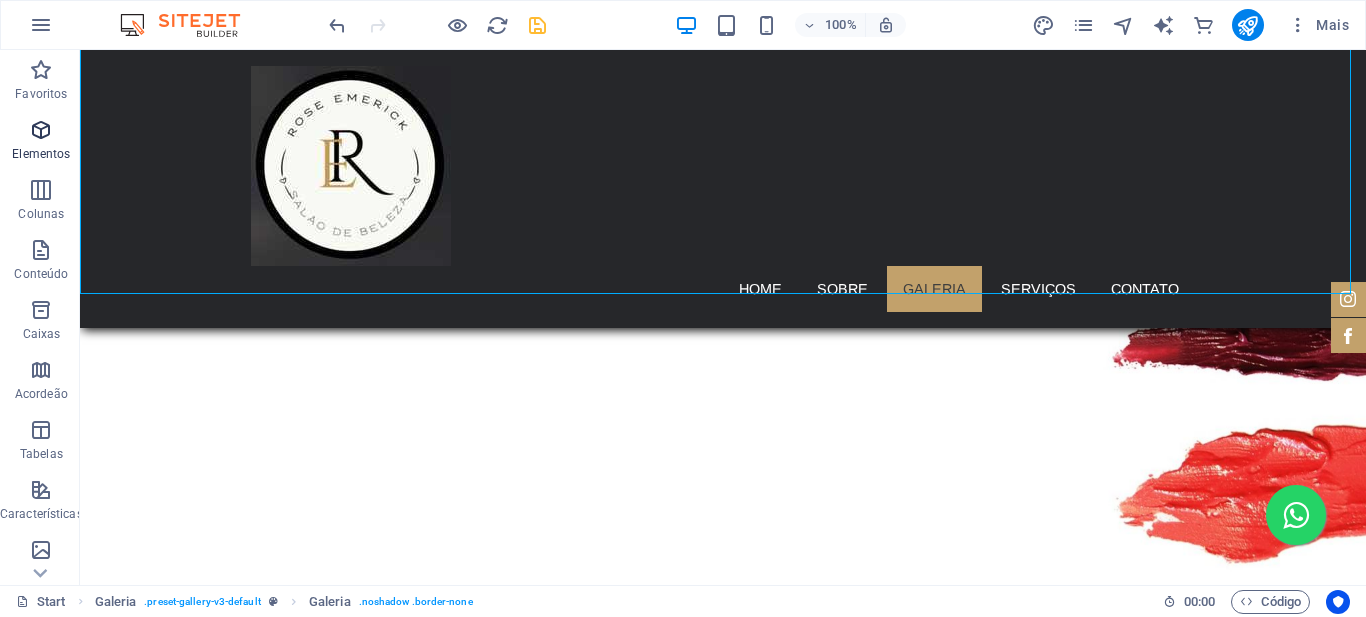 click at bounding box center [41, 130] 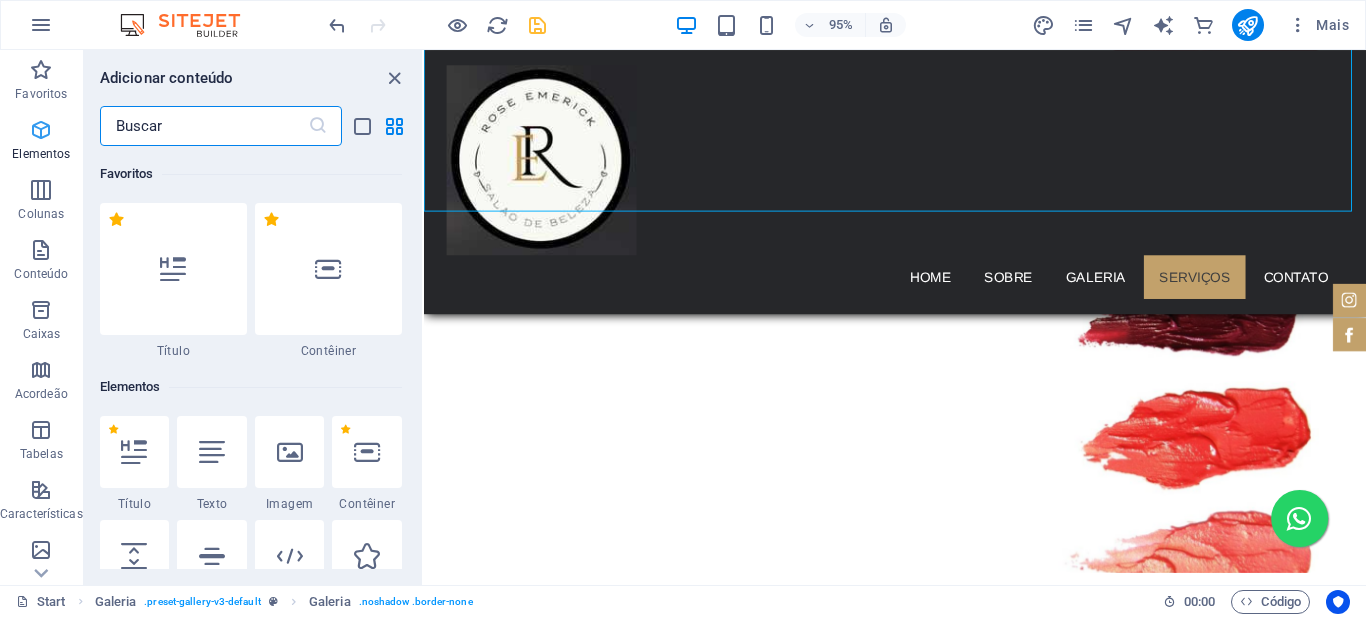scroll, scrollTop: 3222, scrollLeft: 0, axis: vertical 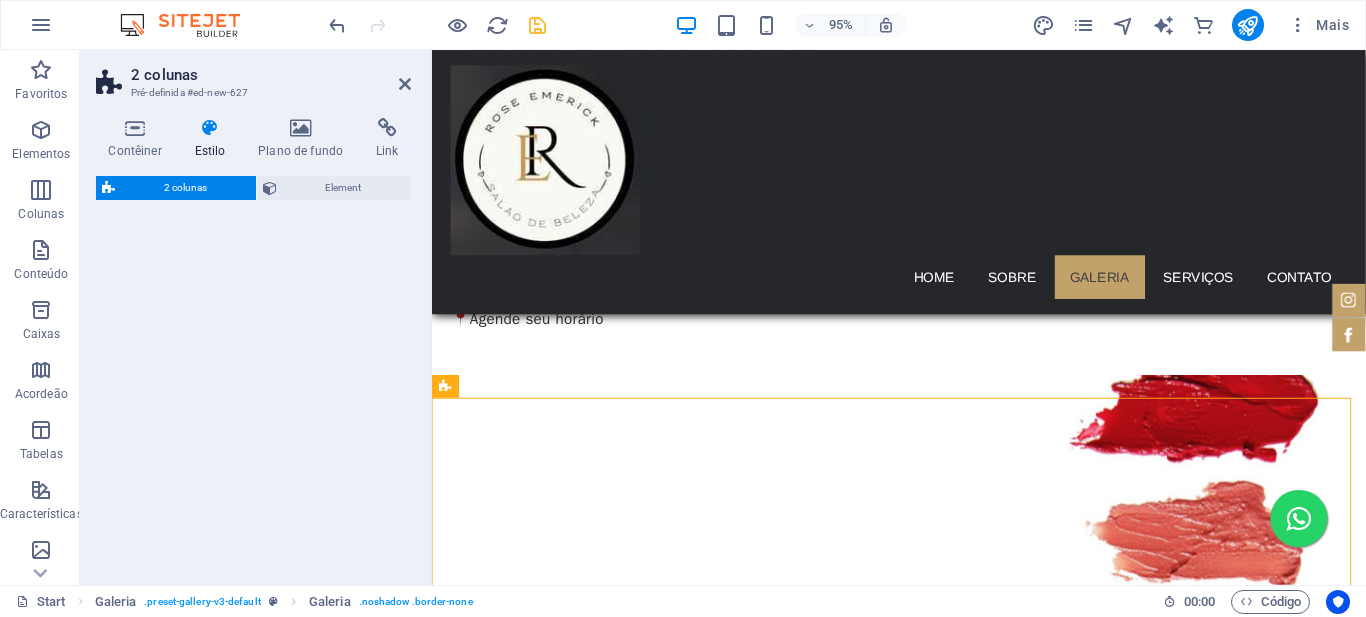 select on "rem" 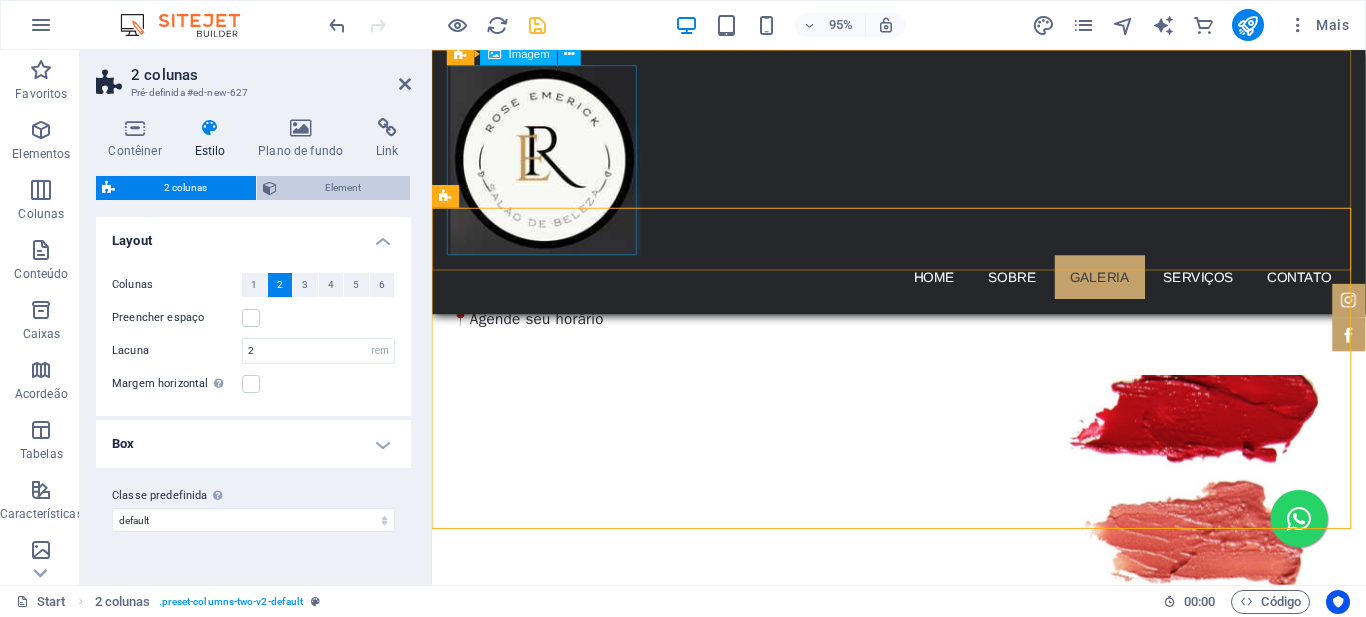 scroll, scrollTop: 3220, scrollLeft: 0, axis: vertical 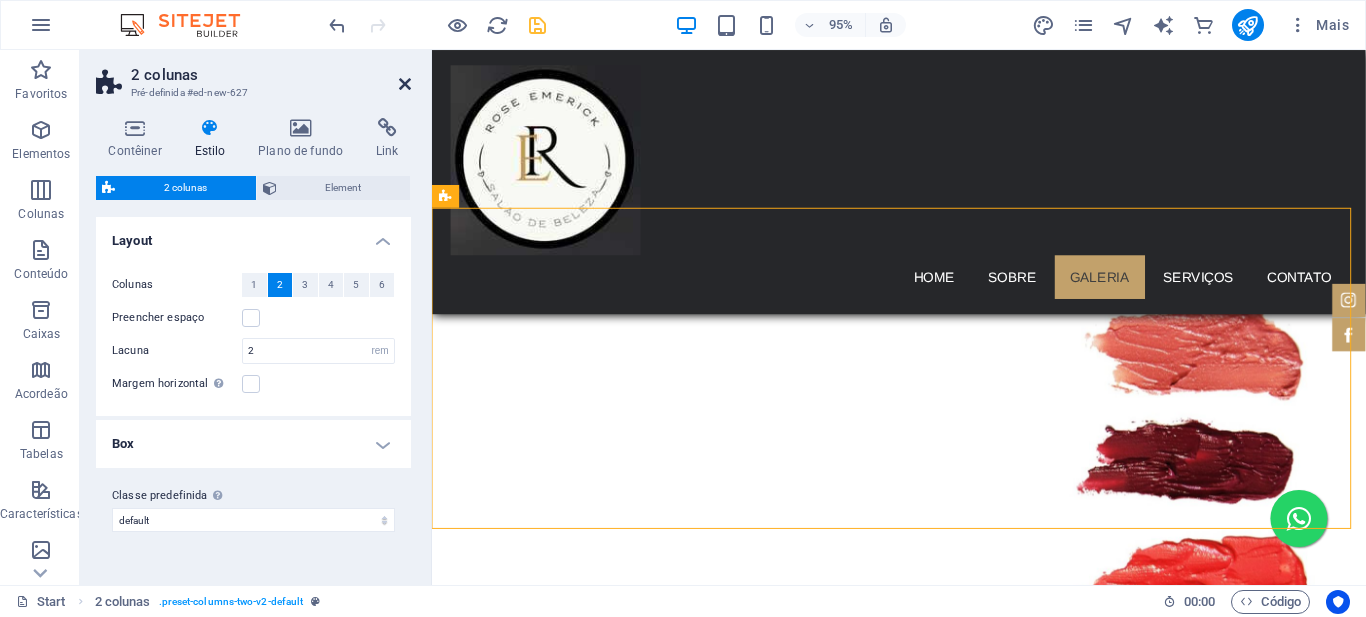 click at bounding box center (405, 84) 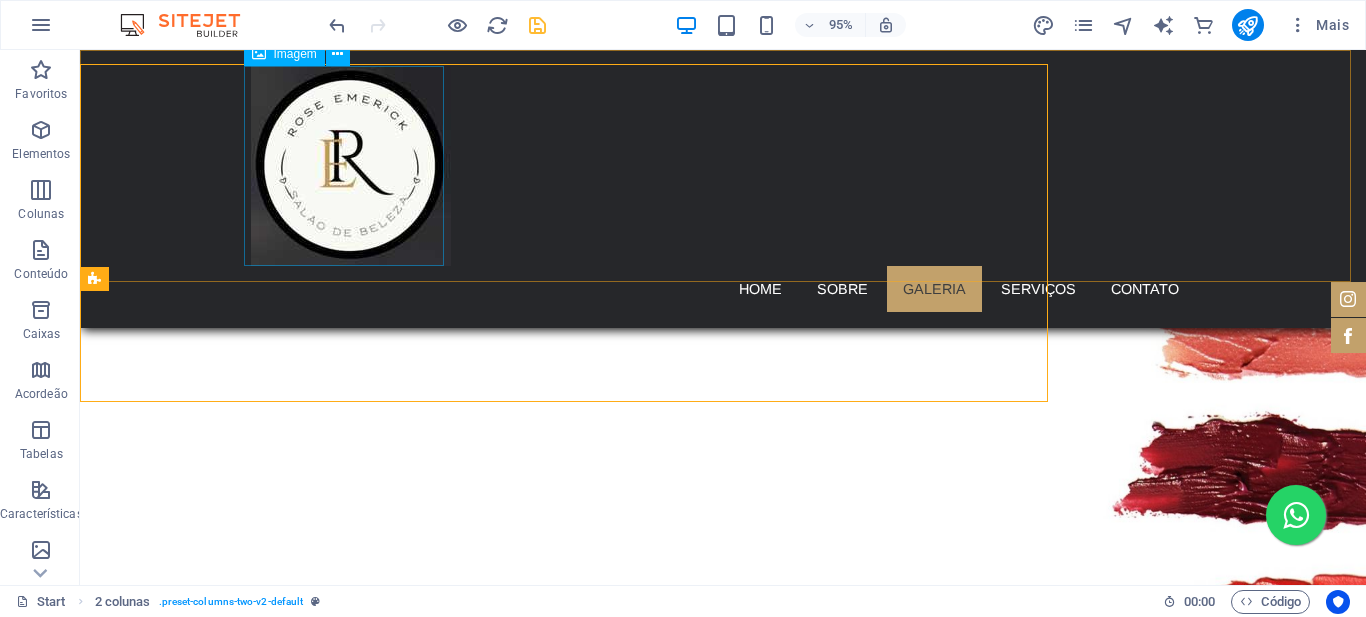 scroll, scrollTop: 3372, scrollLeft: 0, axis: vertical 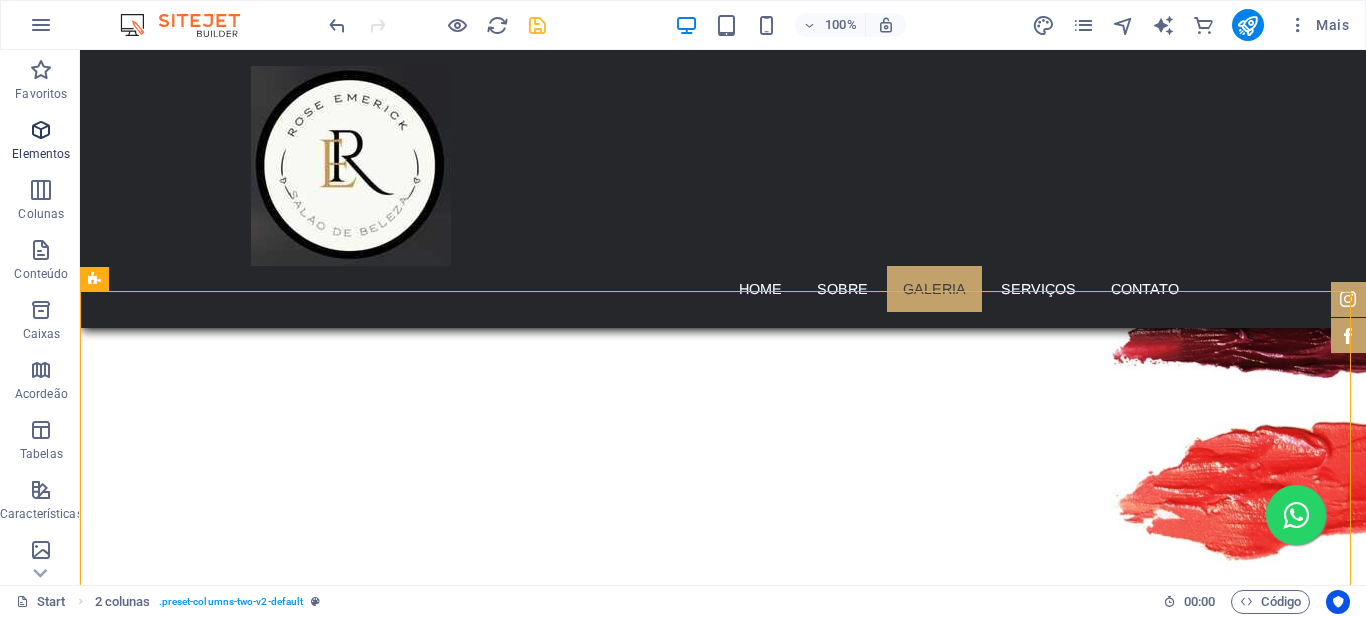 click at bounding box center [41, 130] 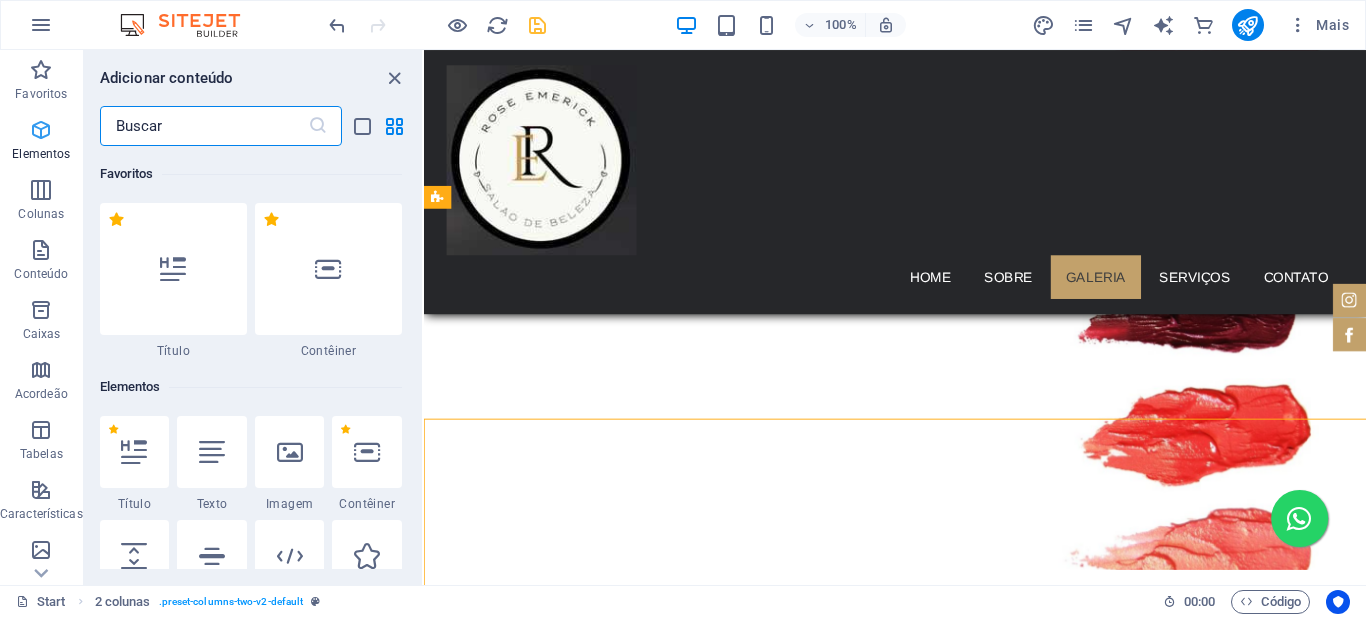 scroll, scrollTop: 3225, scrollLeft: 0, axis: vertical 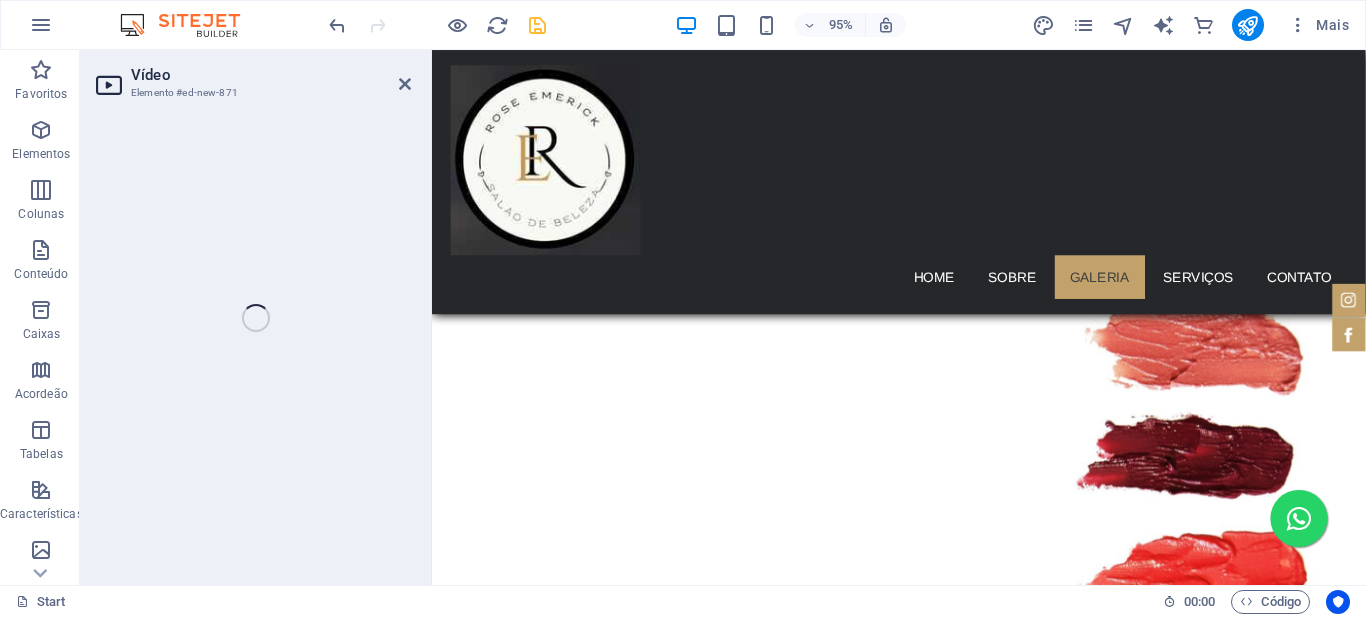 select on "%" 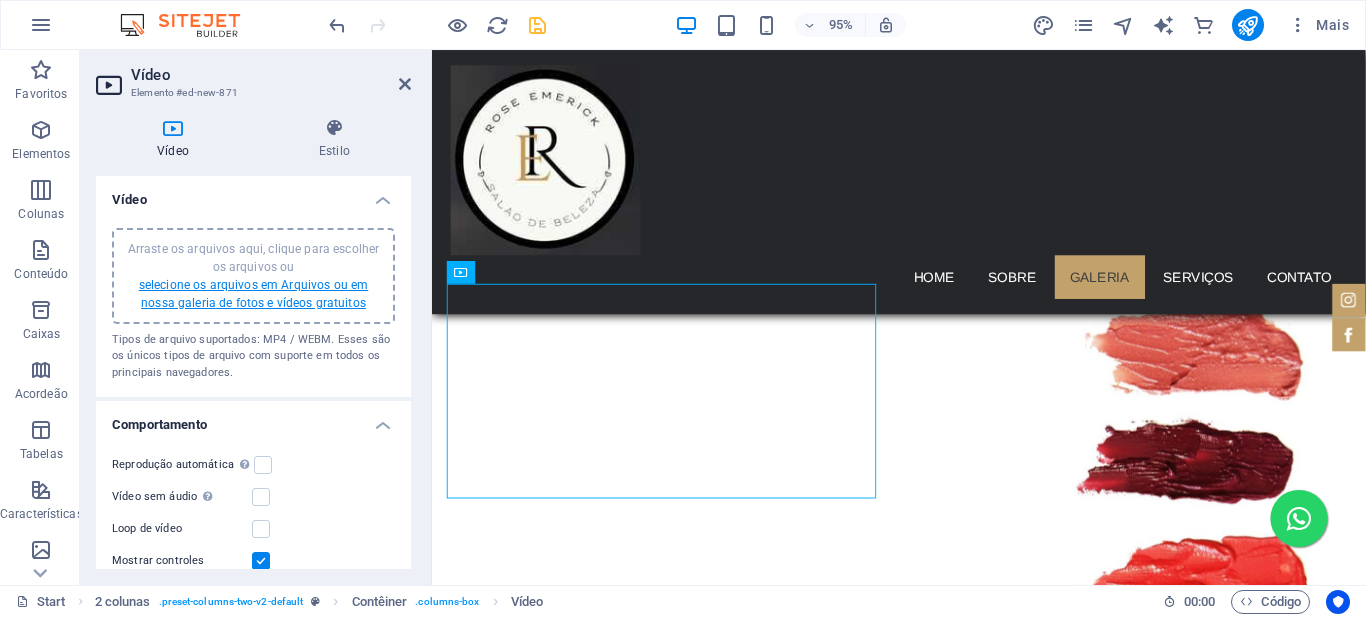 click on "selecione os arquivos em Arquivos ou em nossa galeria de fotos e vídeos gratuitos" at bounding box center [253, 294] 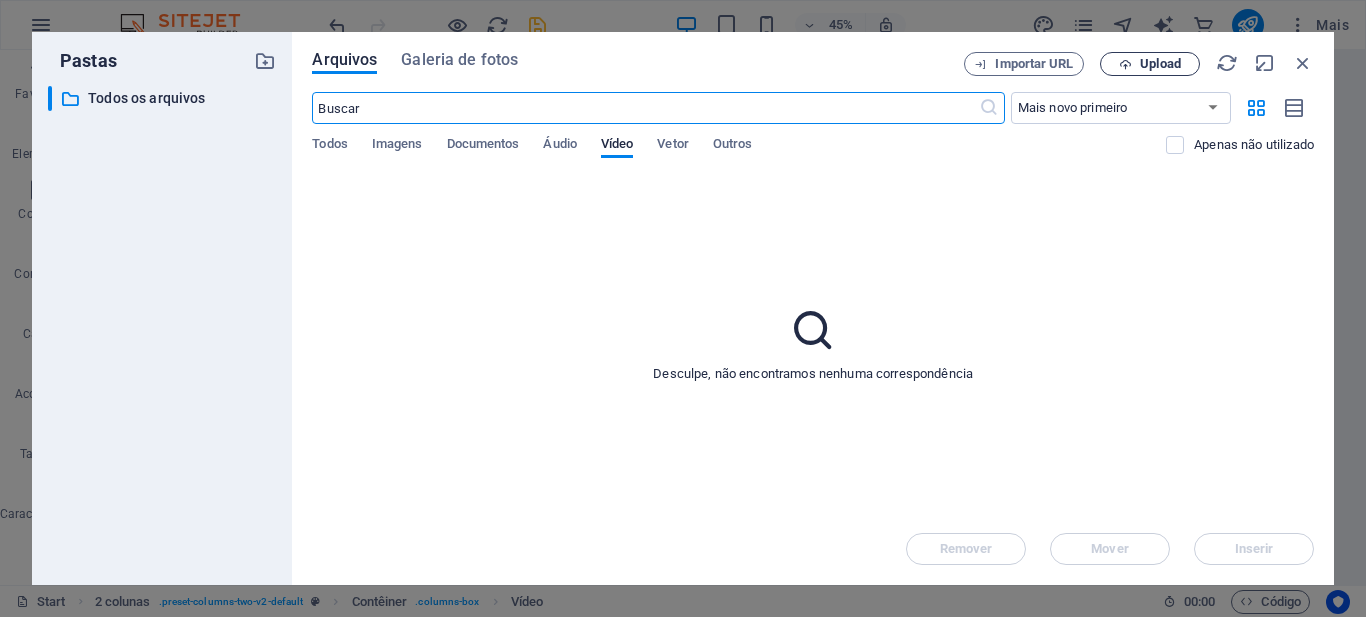 click on "Upload" at bounding box center (1160, 64) 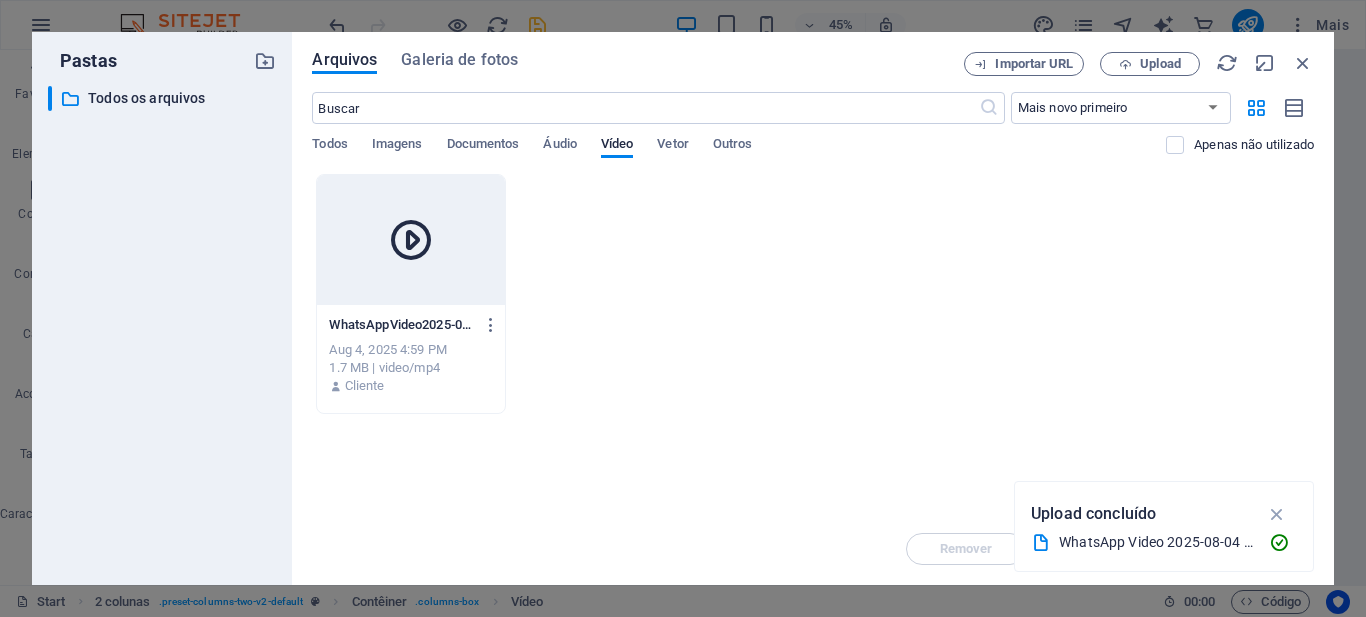 click at bounding box center [410, 240] 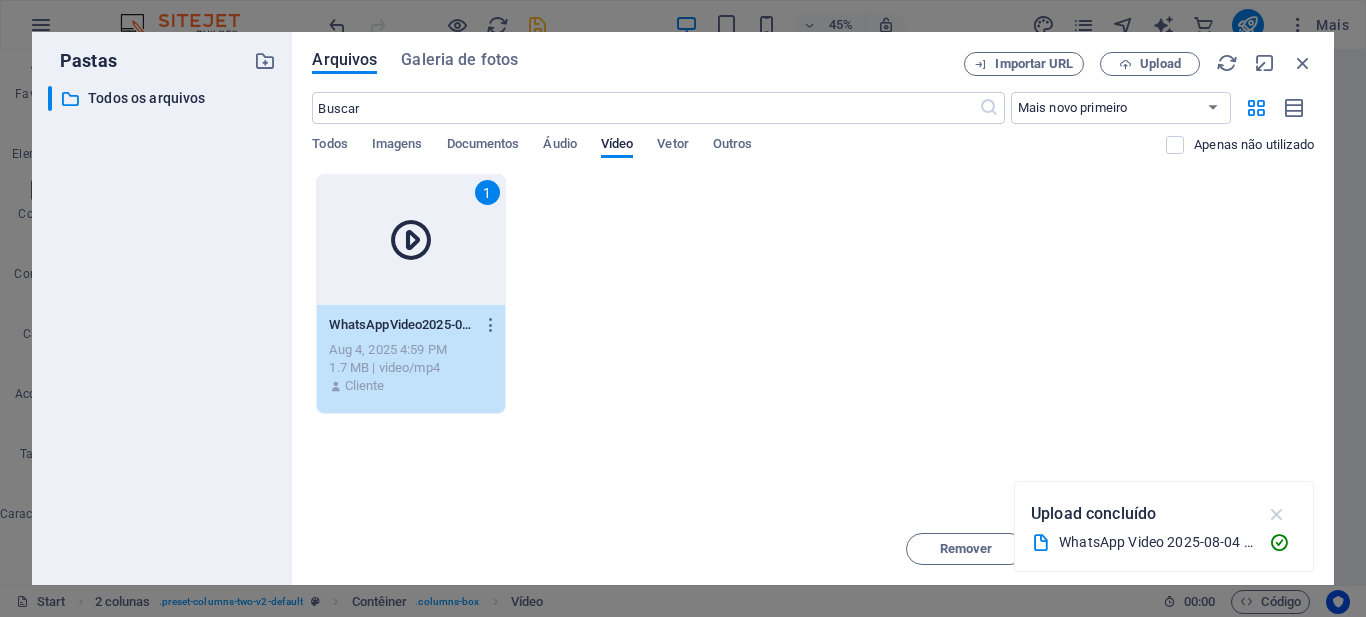 click at bounding box center (1277, 514) 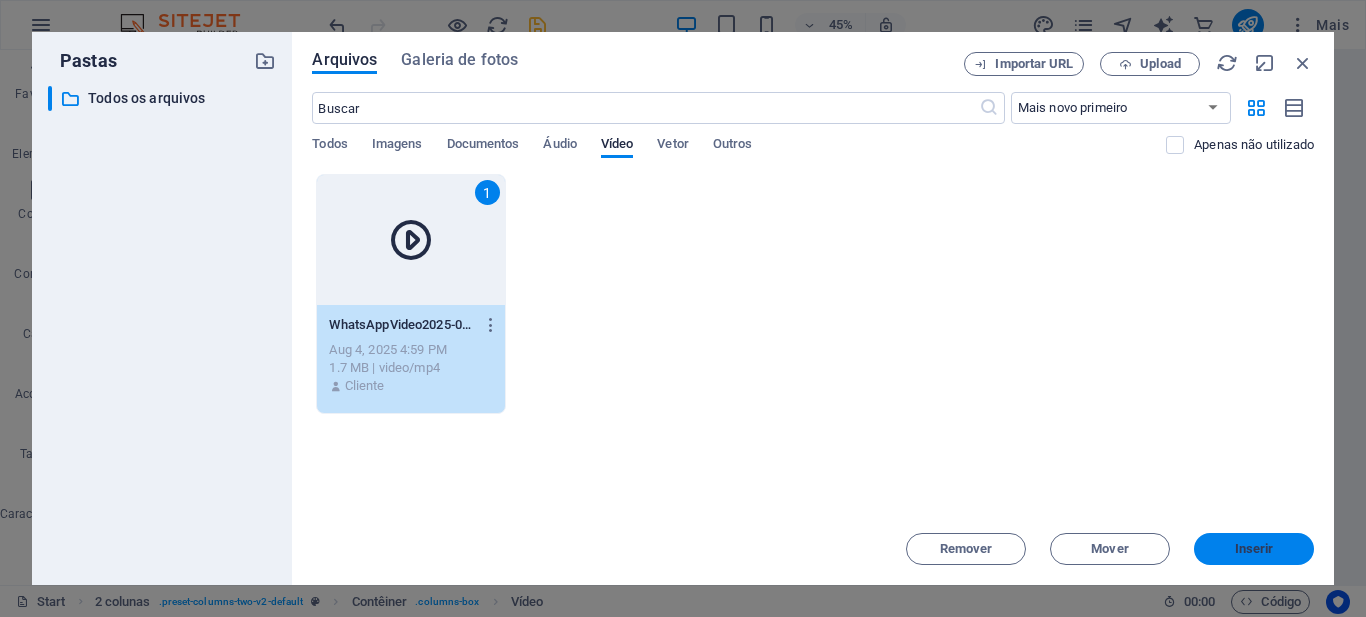 click on "Inserir" at bounding box center (1254, 549) 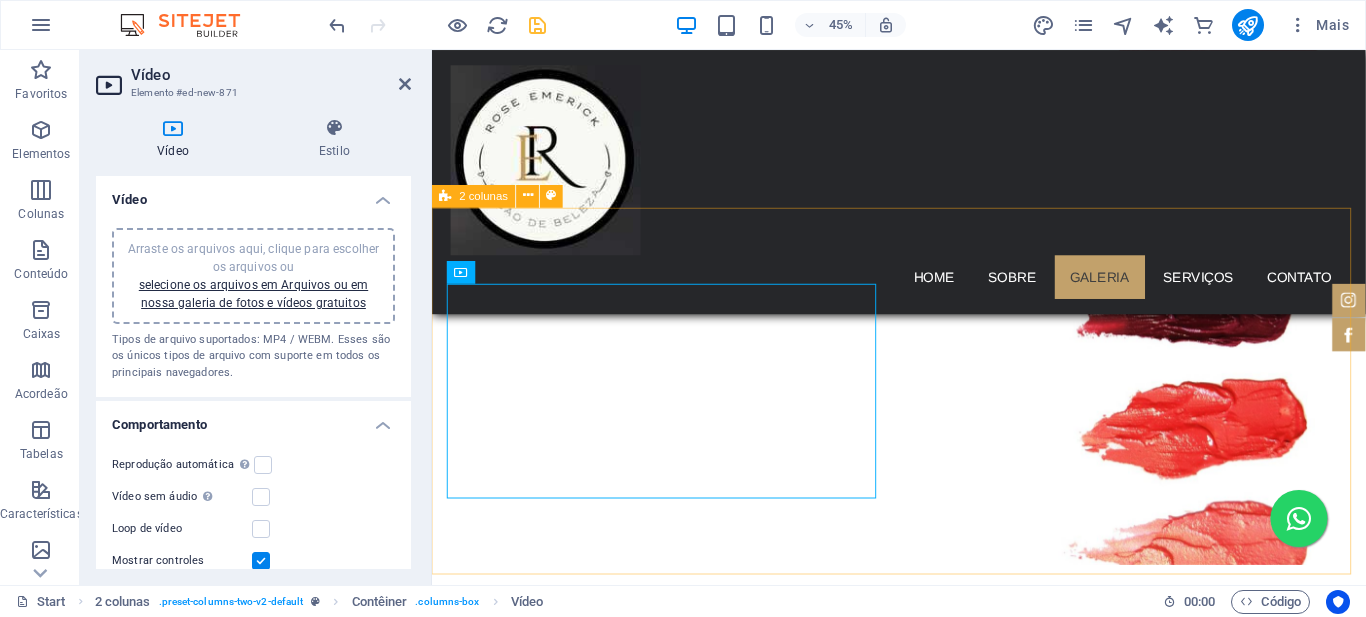 scroll, scrollTop: 3220, scrollLeft: 0, axis: vertical 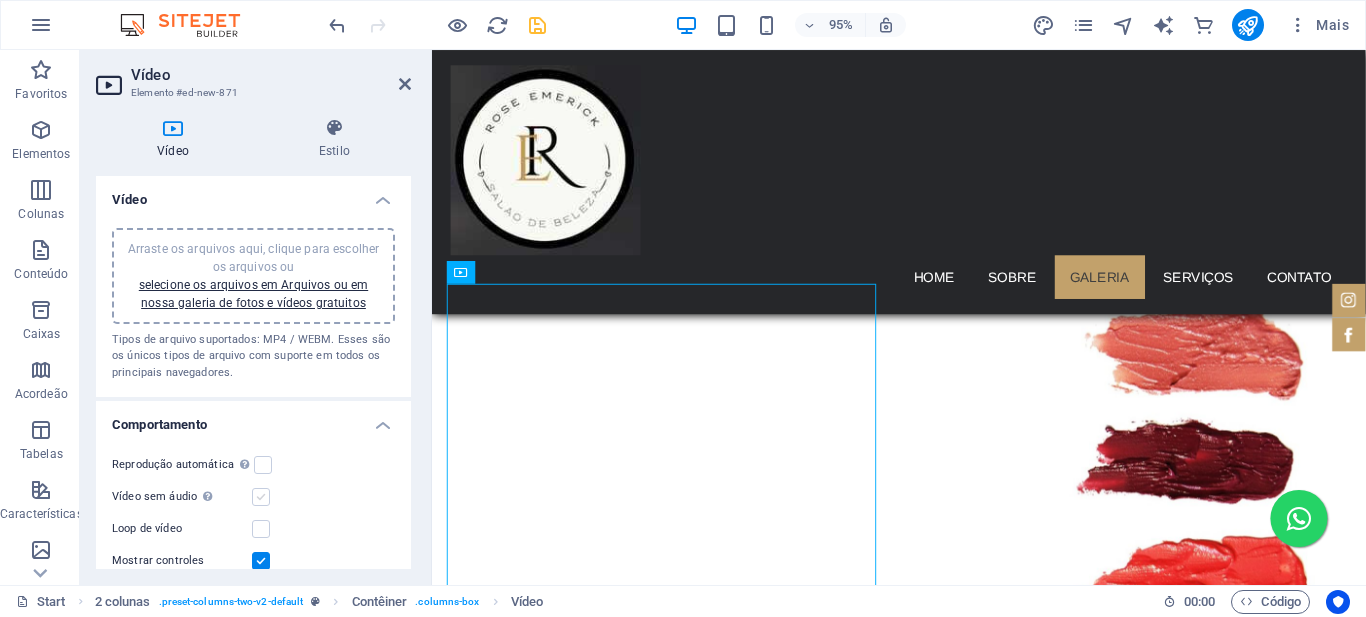 click at bounding box center [261, 497] 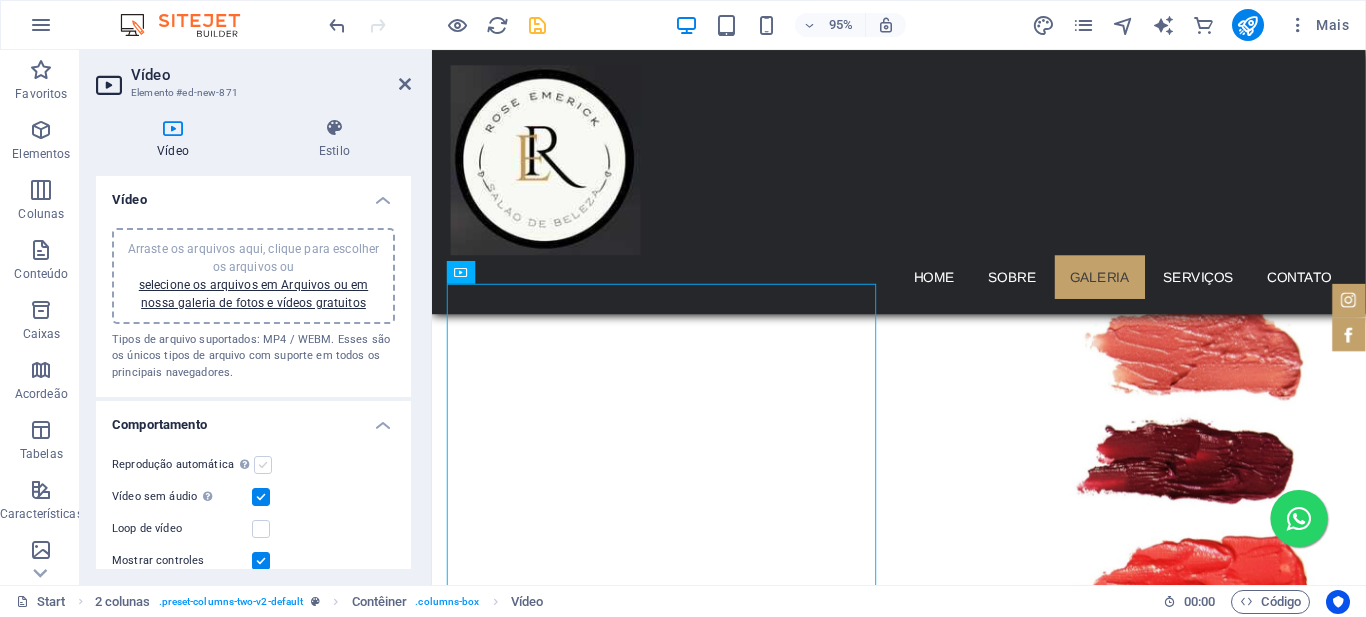 click at bounding box center [263, 465] 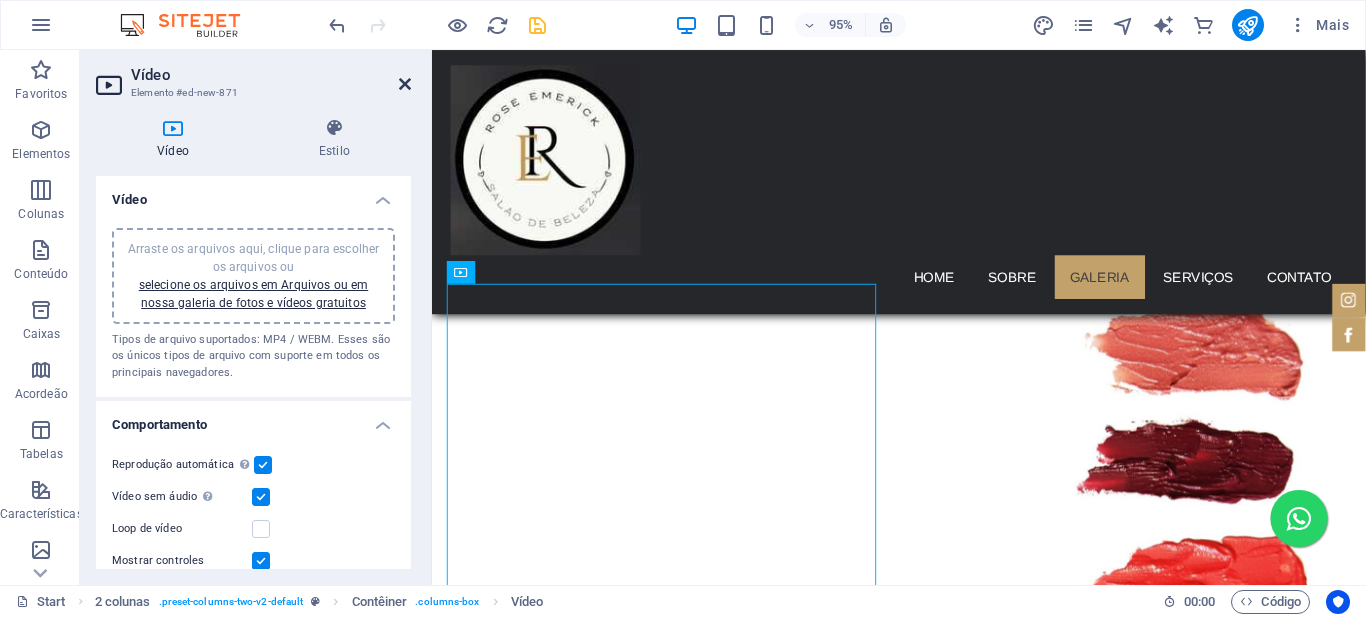 click at bounding box center (405, 84) 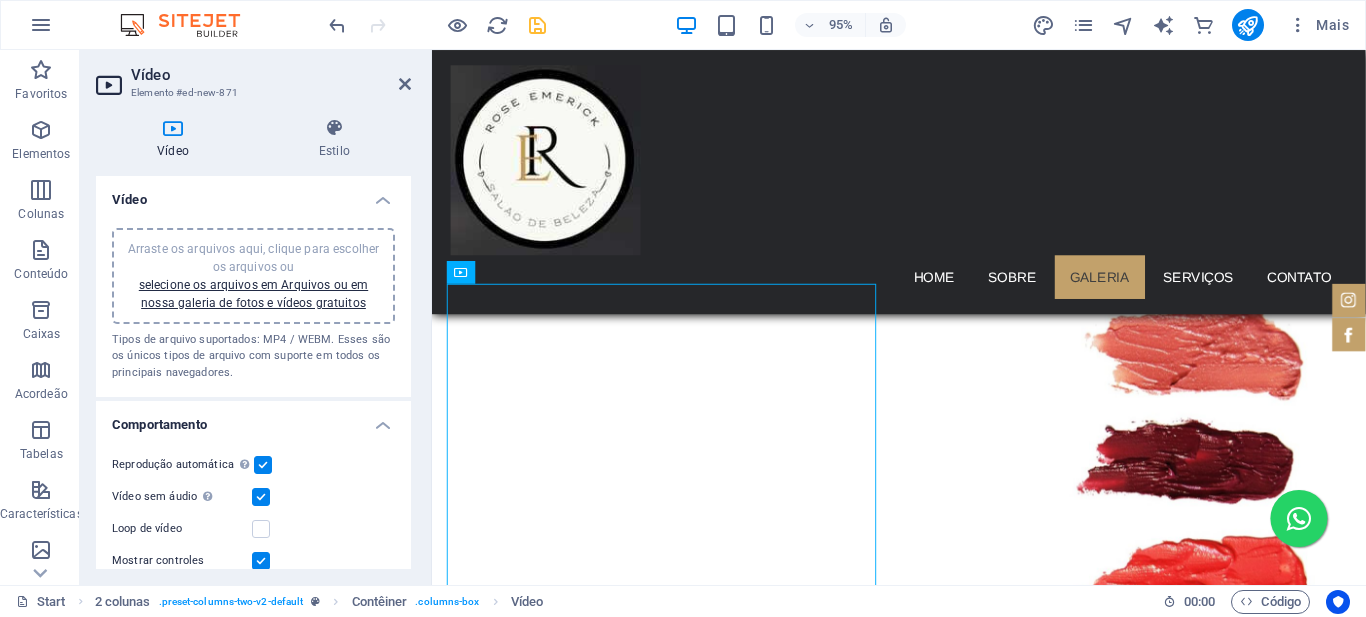scroll, scrollTop: 3372, scrollLeft: 0, axis: vertical 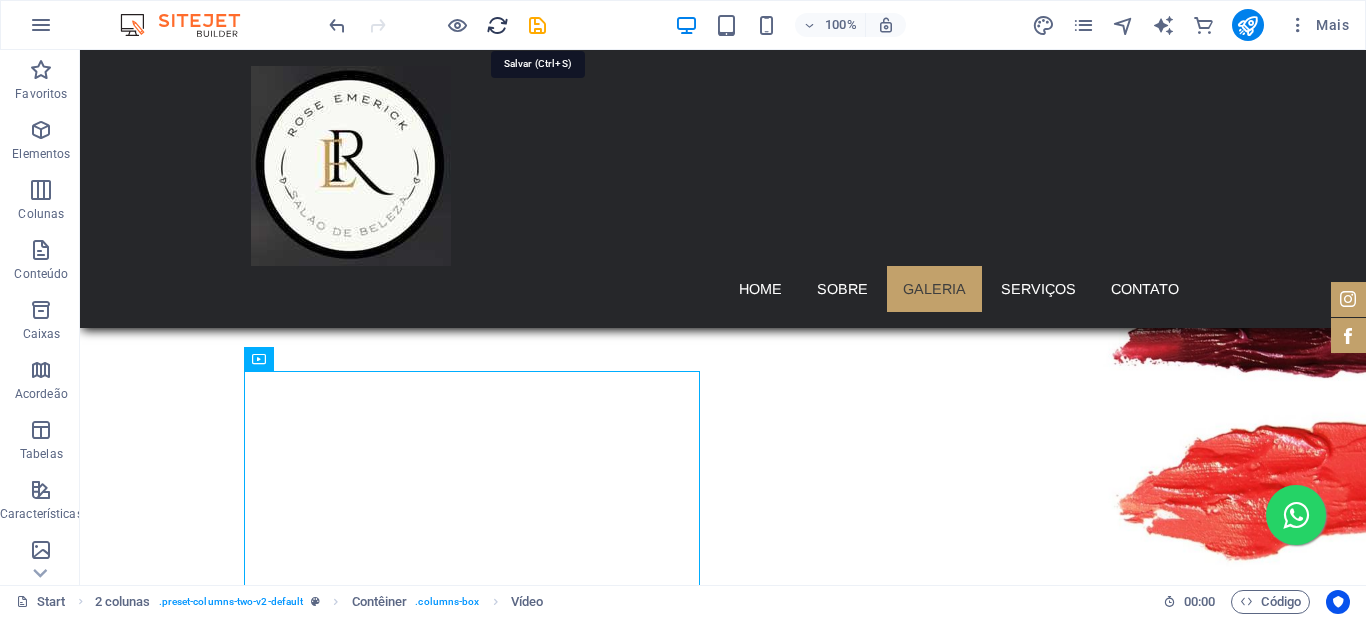 drag, startPoint x: 535, startPoint y: 20, endPoint x: 508, endPoint y: 29, distance: 28.460499 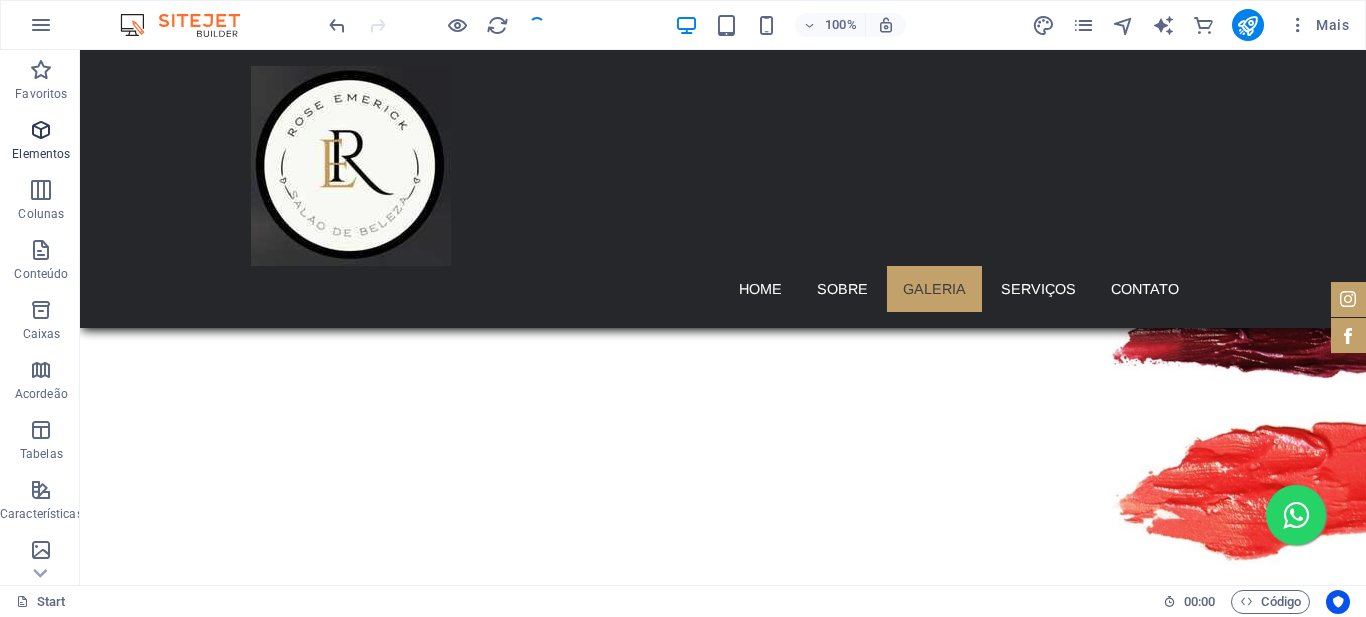 drag, startPoint x: 42, startPoint y: 136, endPoint x: 101, endPoint y: 259, distance: 136.41847 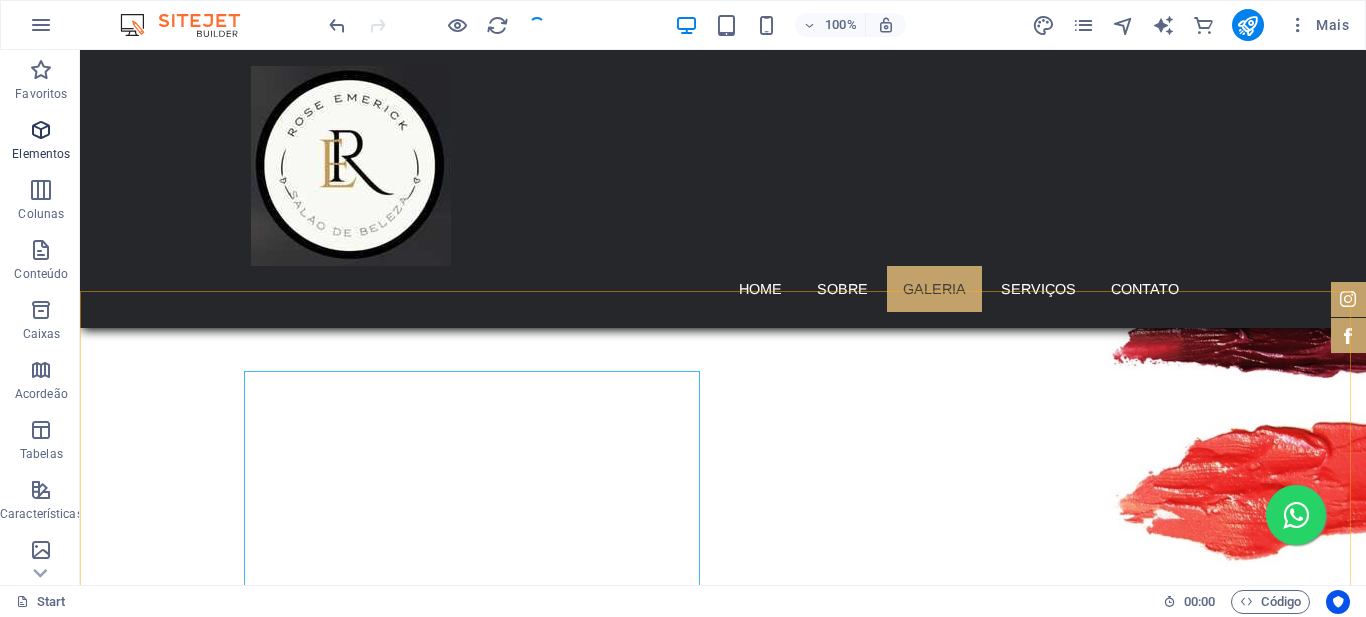 click on "Elementos" at bounding box center [41, 142] 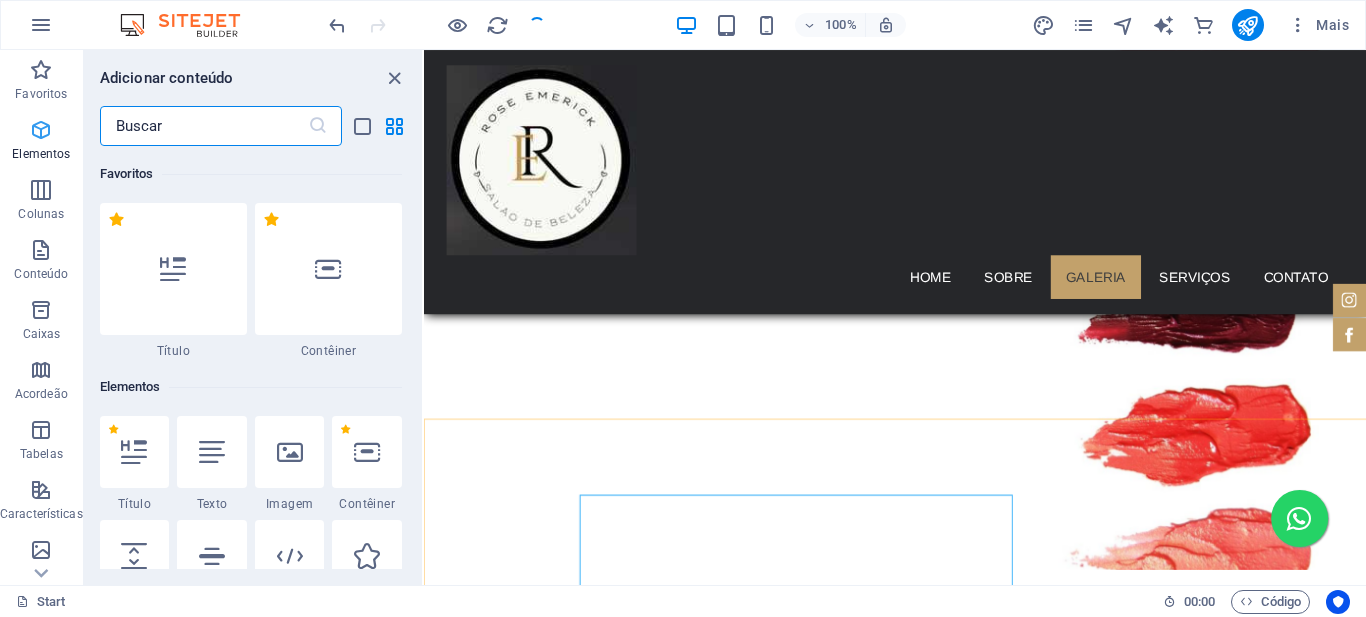 scroll, scrollTop: 3225, scrollLeft: 0, axis: vertical 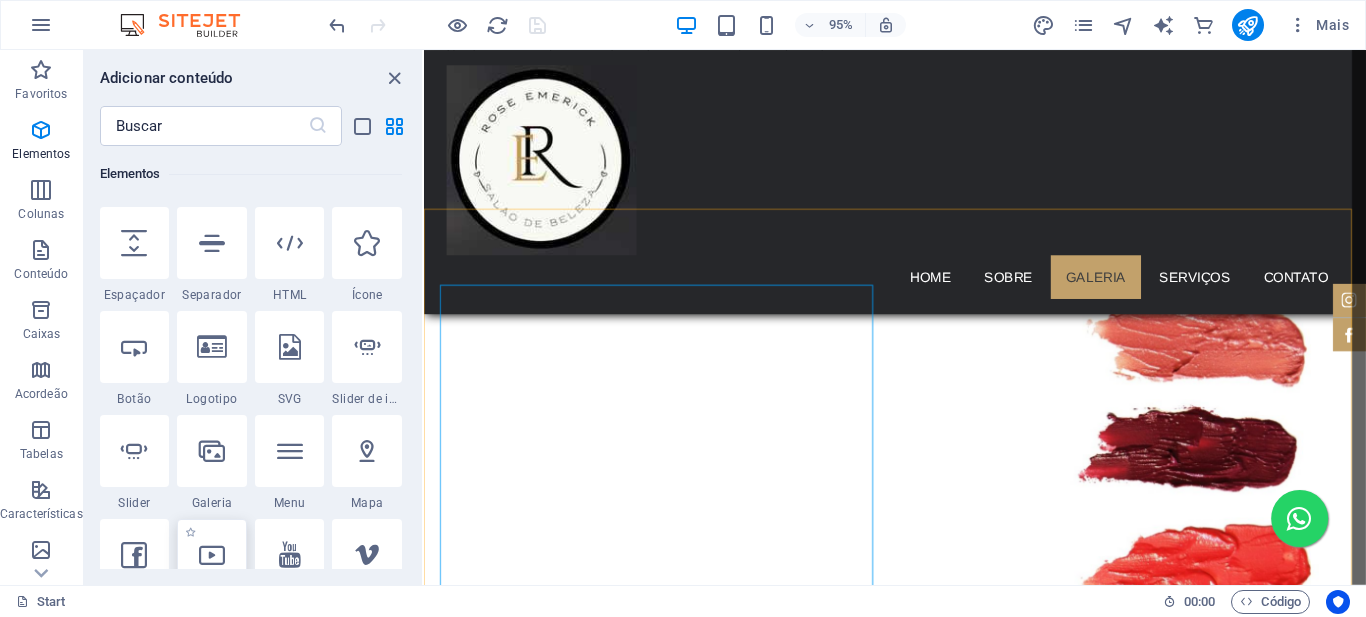 select on "%" 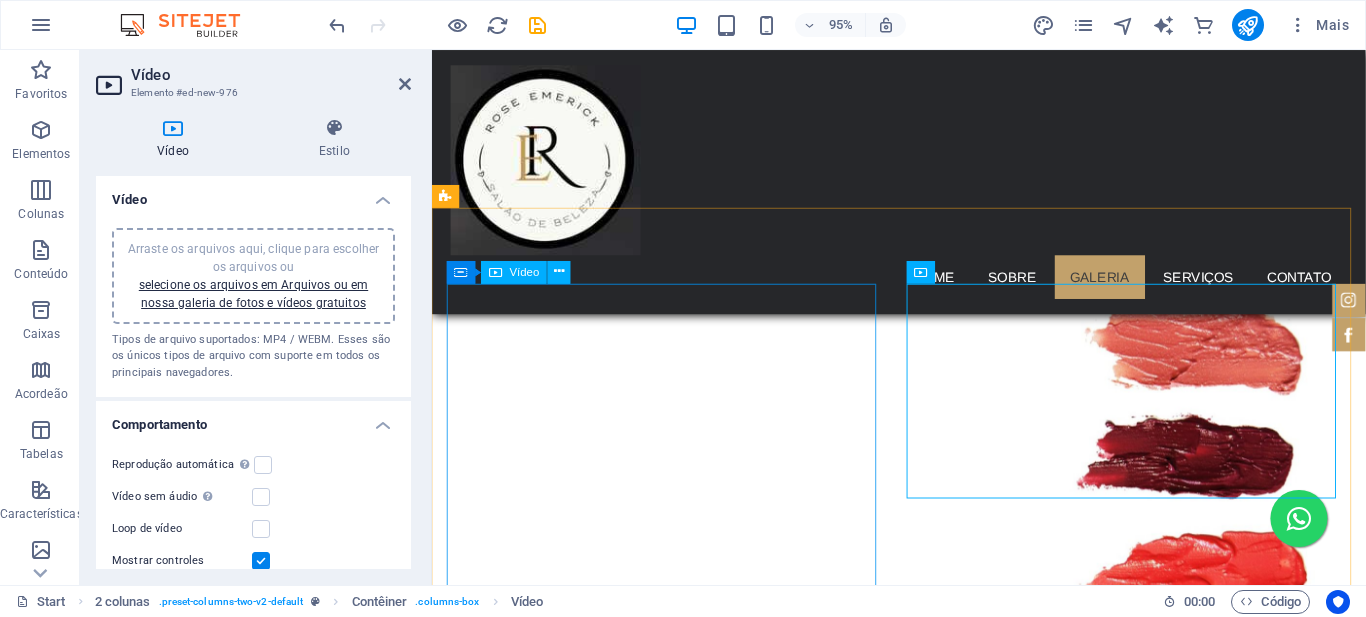 scroll, scrollTop: 3220, scrollLeft: 0, axis: vertical 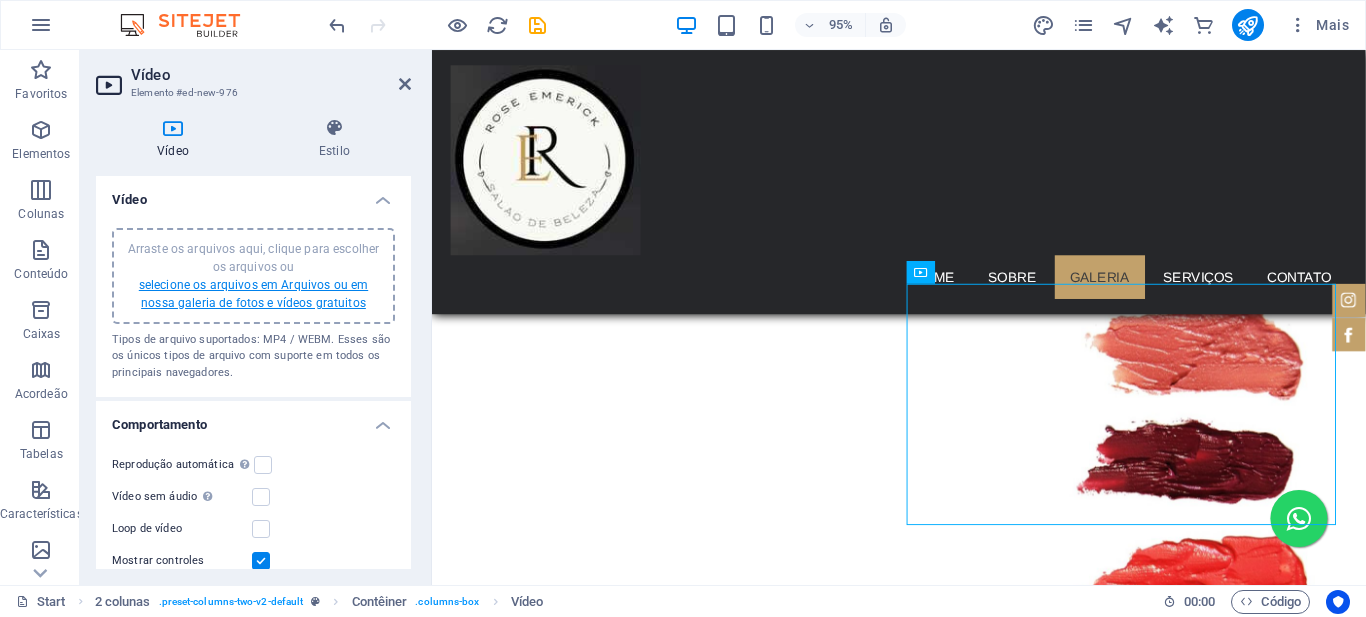 click on "selecione os arquivos em Arquivos ou em nossa galeria de fotos e vídeos gratuitos" at bounding box center [253, 294] 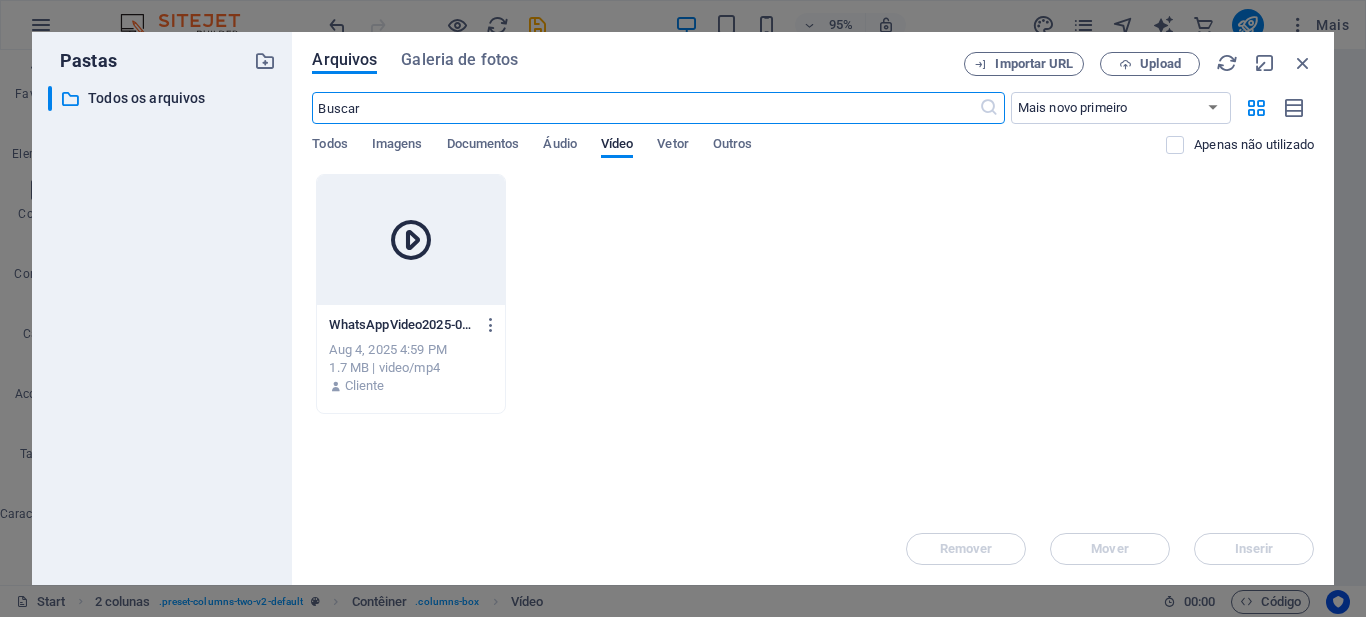 scroll, scrollTop: 3385, scrollLeft: 0, axis: vertical 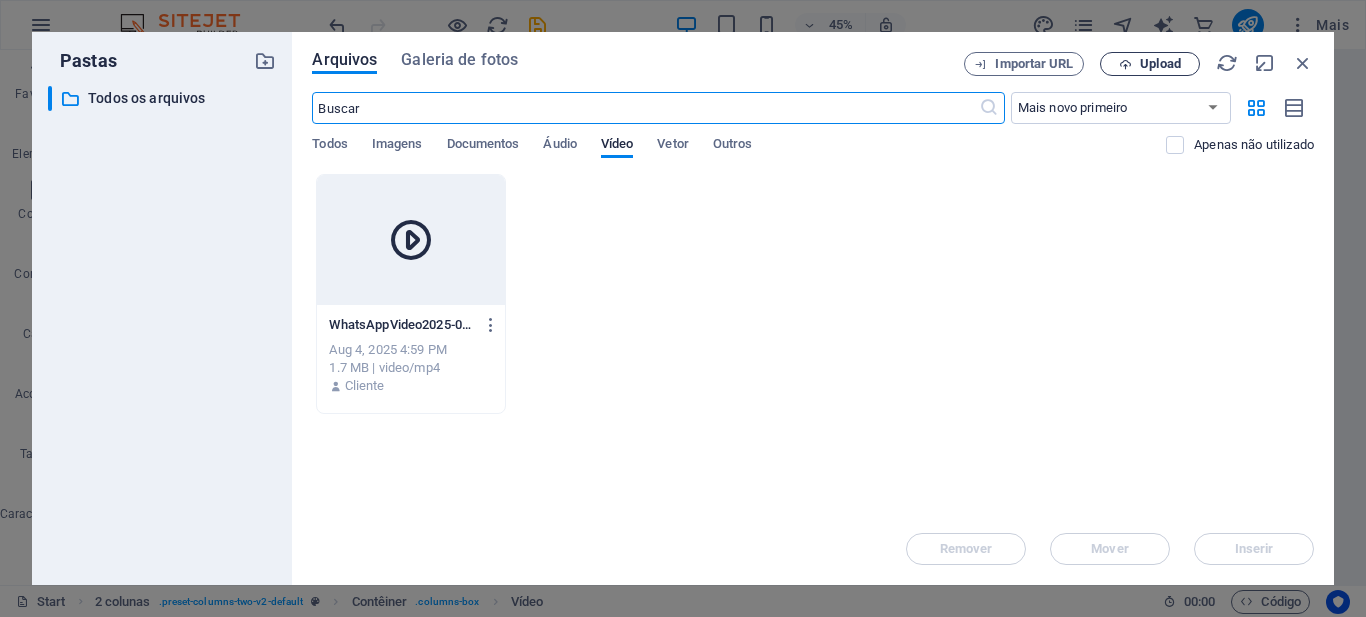 click on "Upload" at bounding box center [1160, 64] 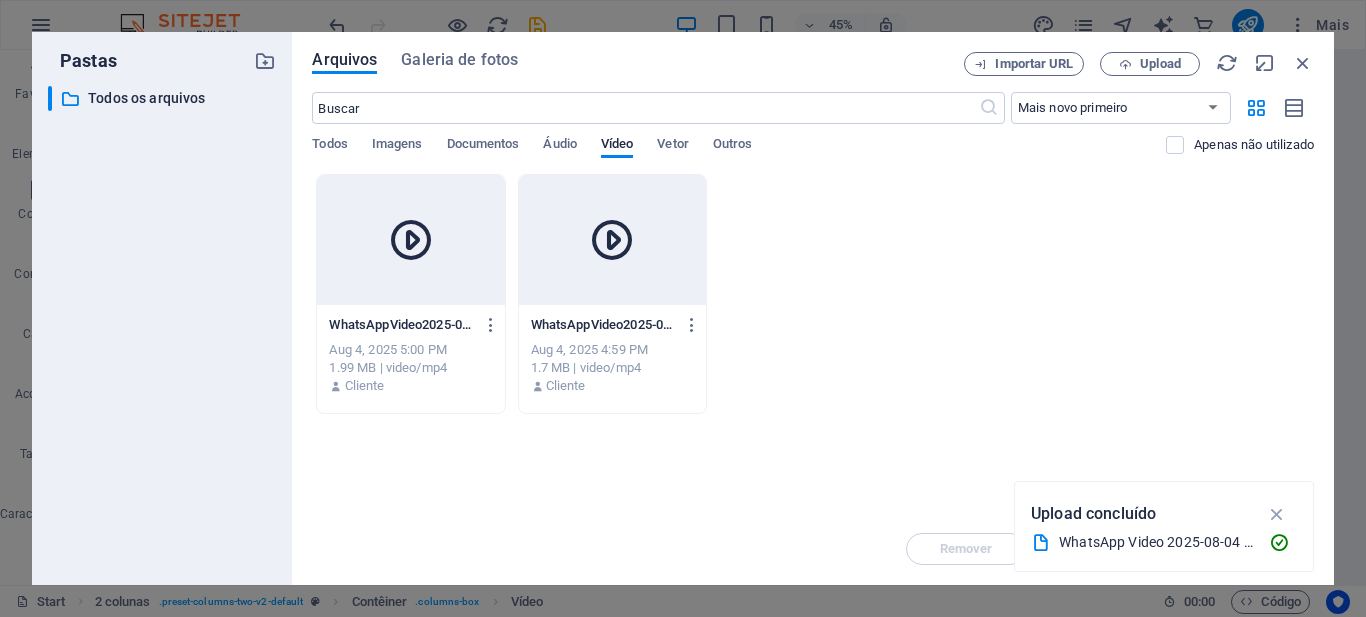 click at bounding box center [410, 240] 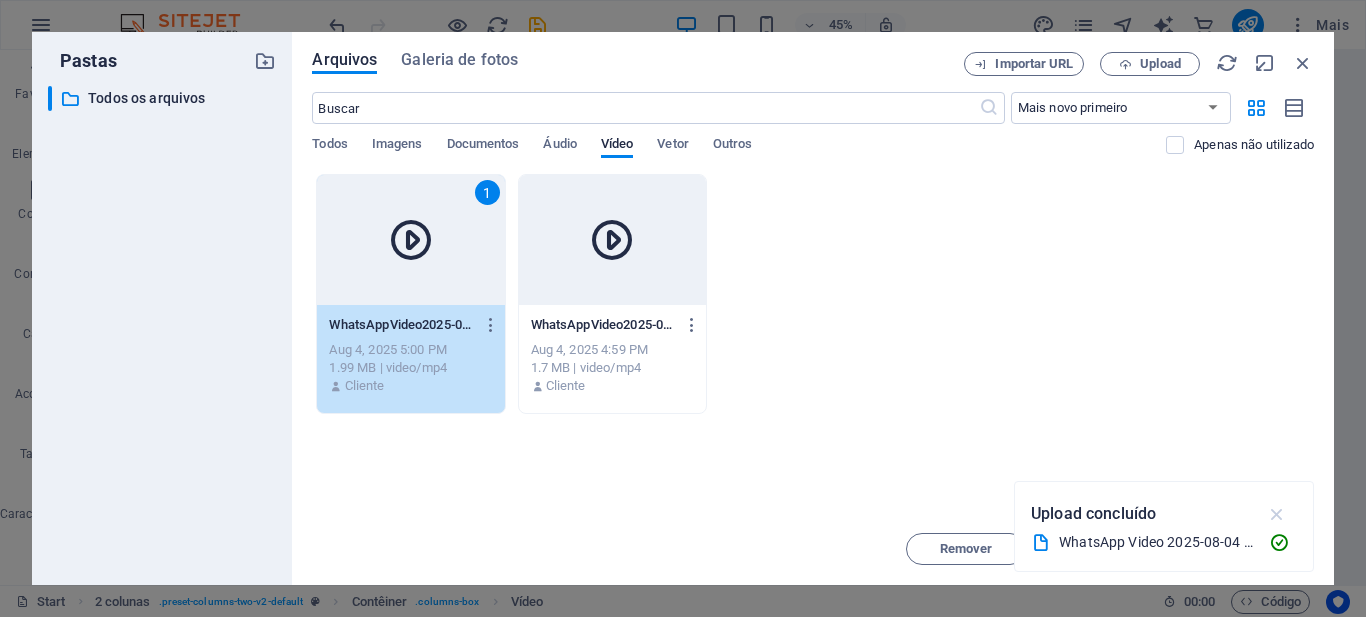 click at bounding box center (1277, 514) 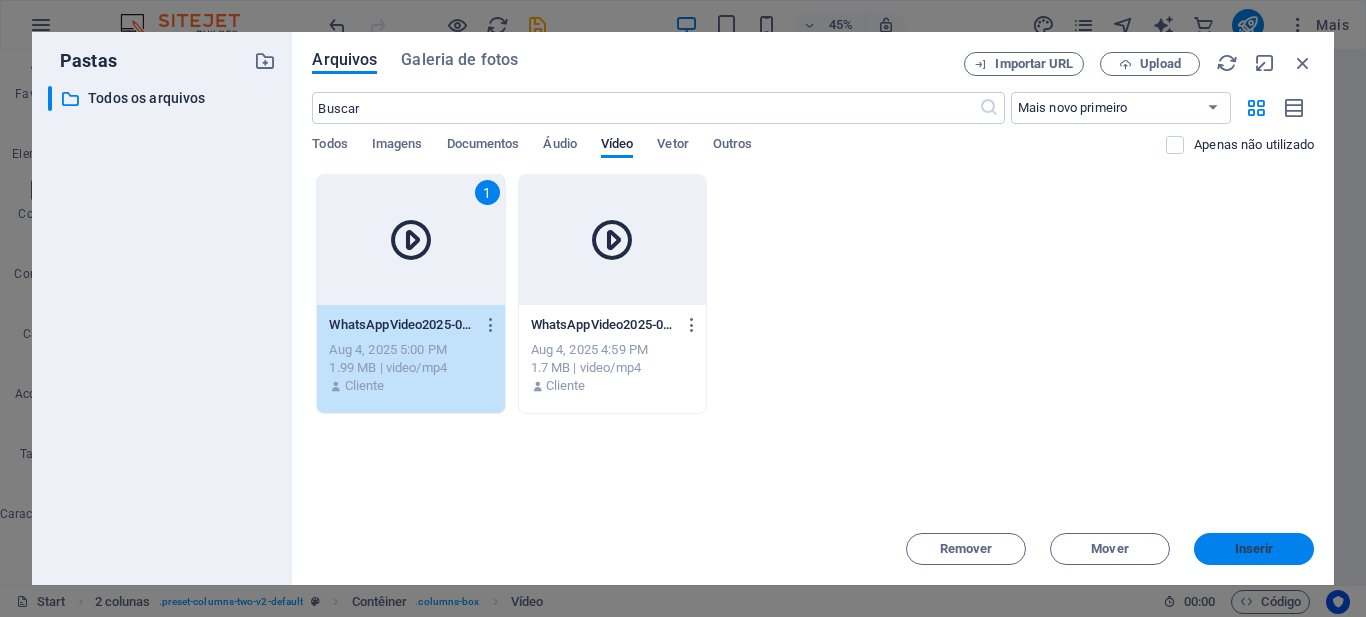 click on "Inserir" at bounding box center [1254, 549] 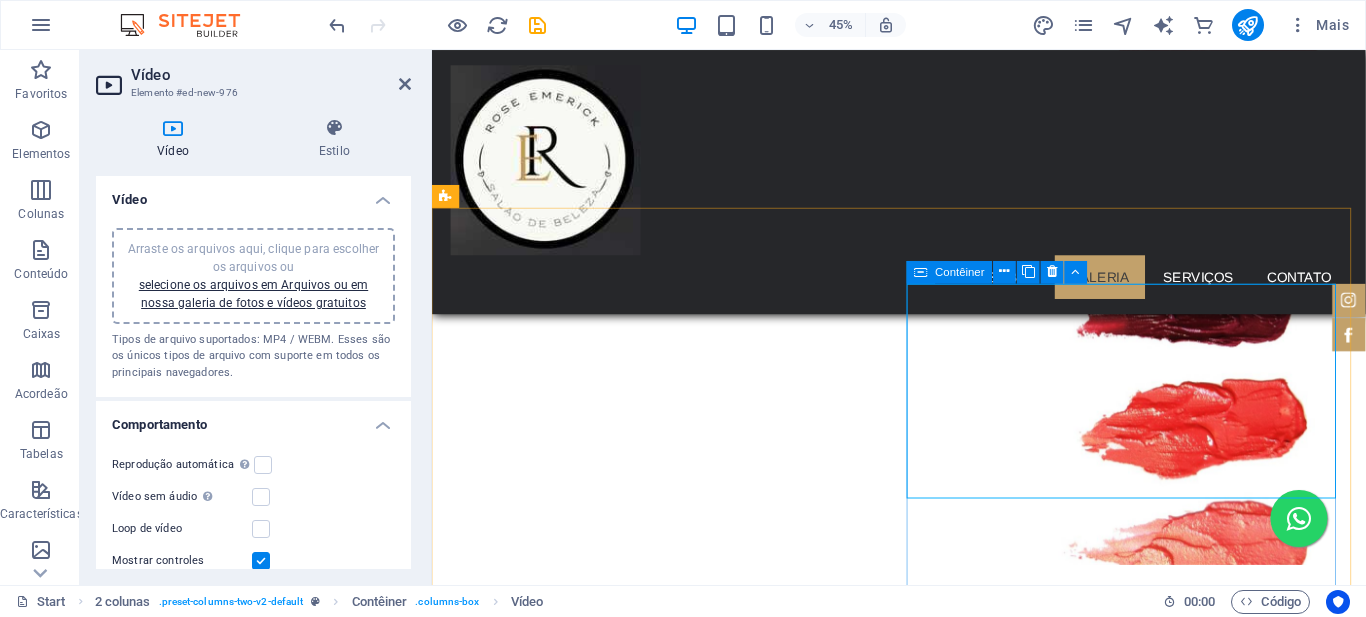 scroll, scrollTop: 3220, scrollLeft: 0, axis: vertical 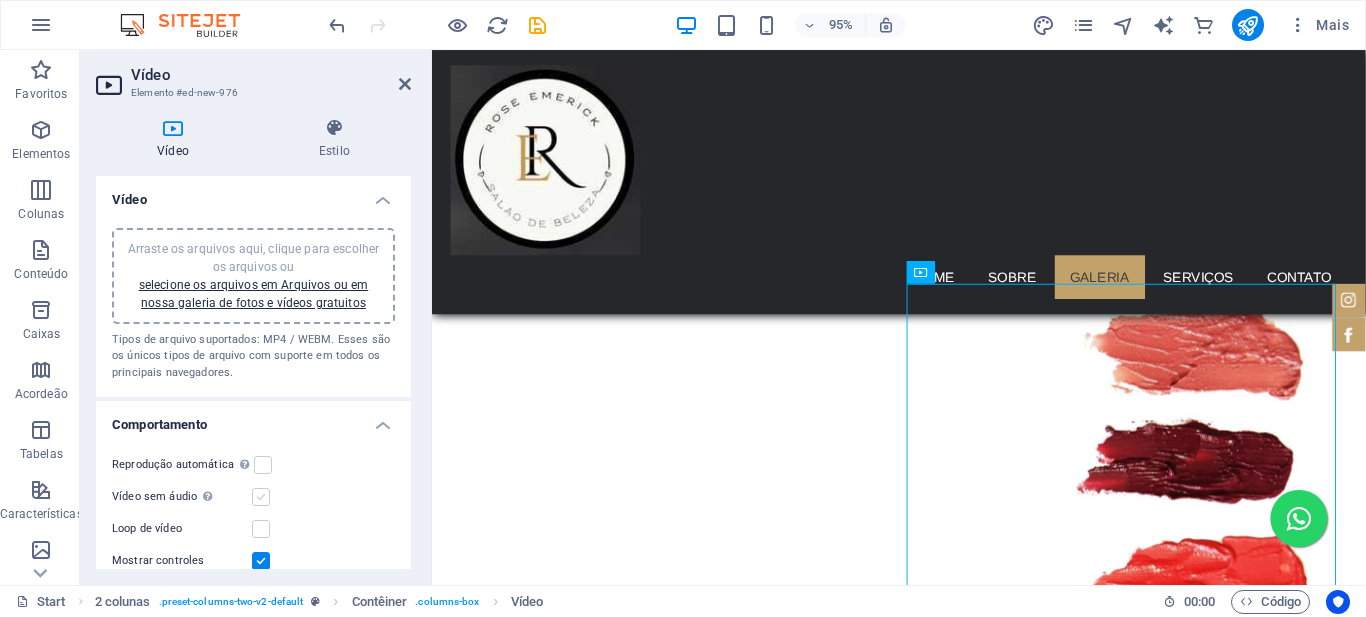 click at bounding box center (261, 497) 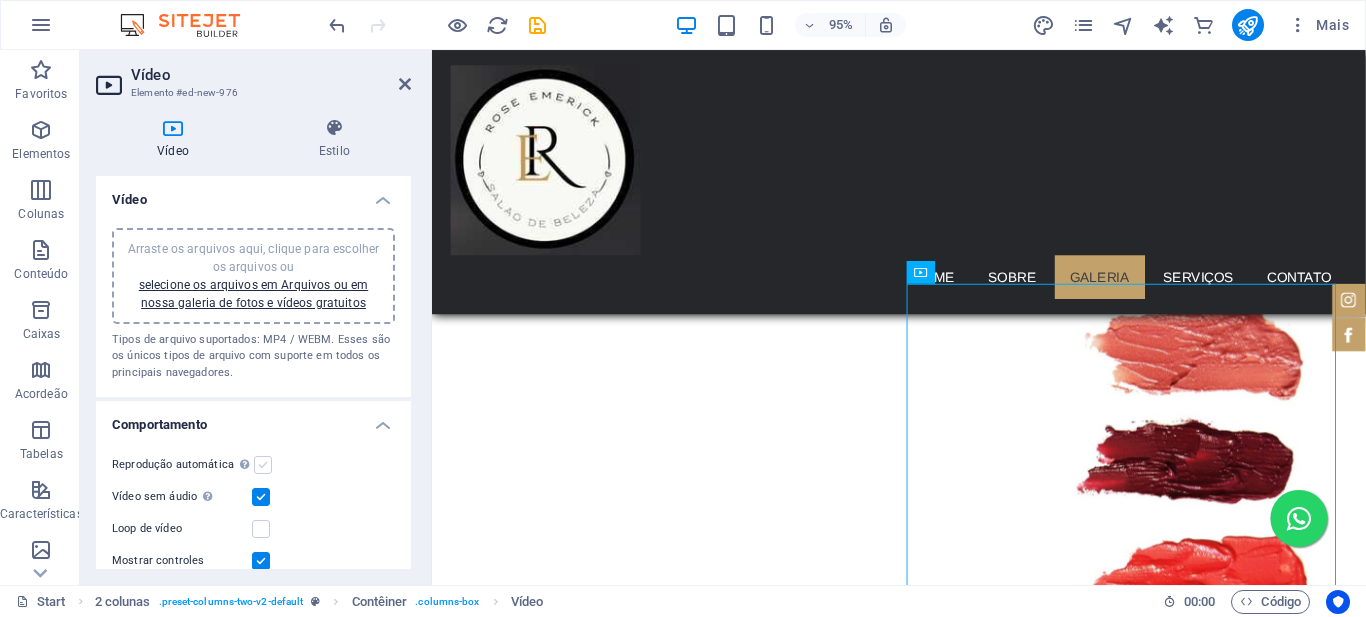 click at bounding box center (263, 465) 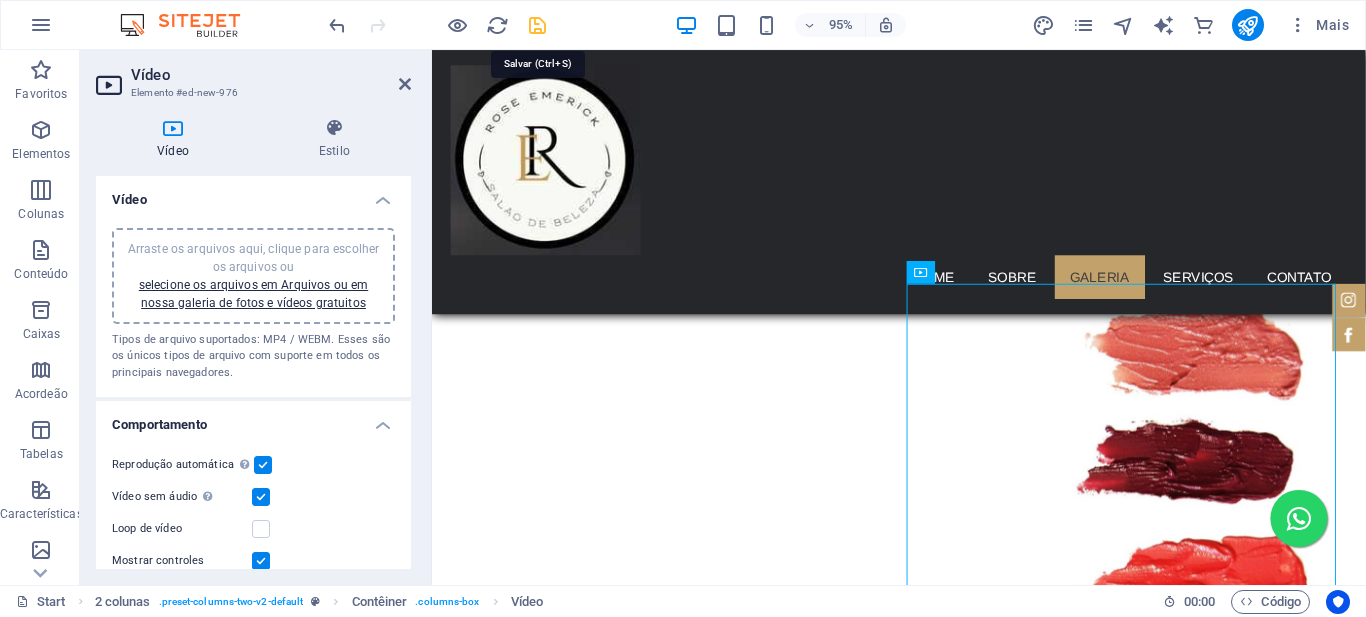 click at bounding box center (537, 25) 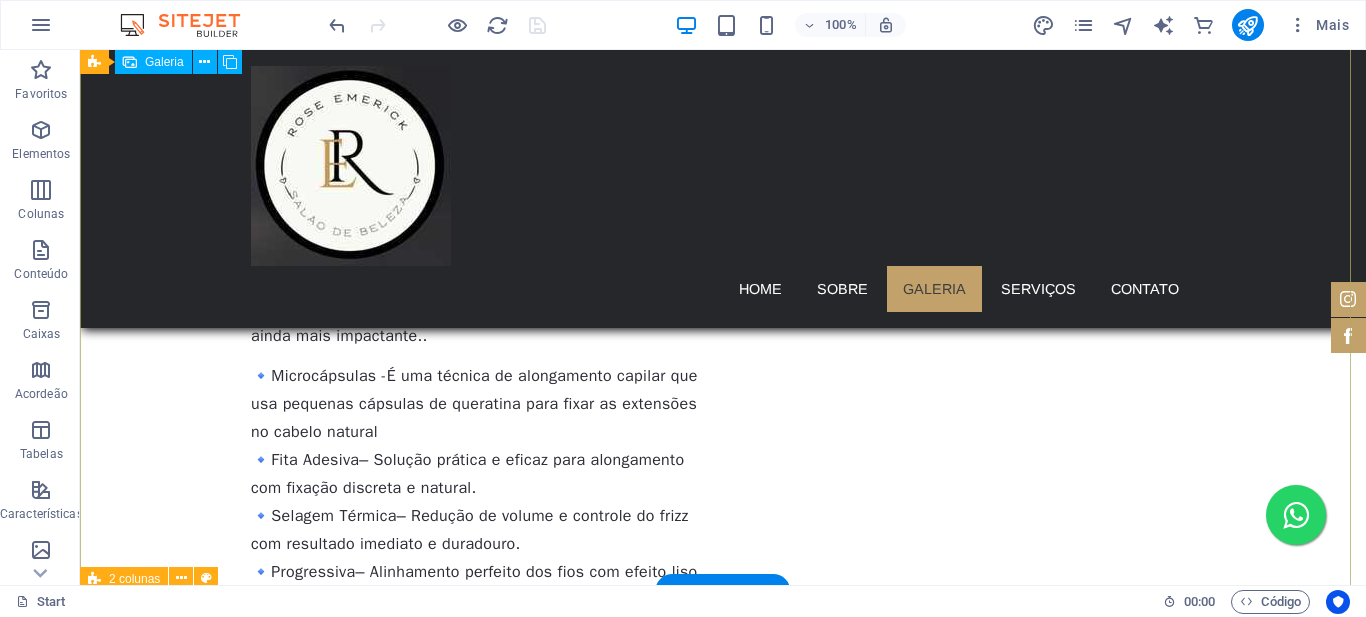 scroll, scrollTop: 3072, scrollLeft: 0, axis: vertical 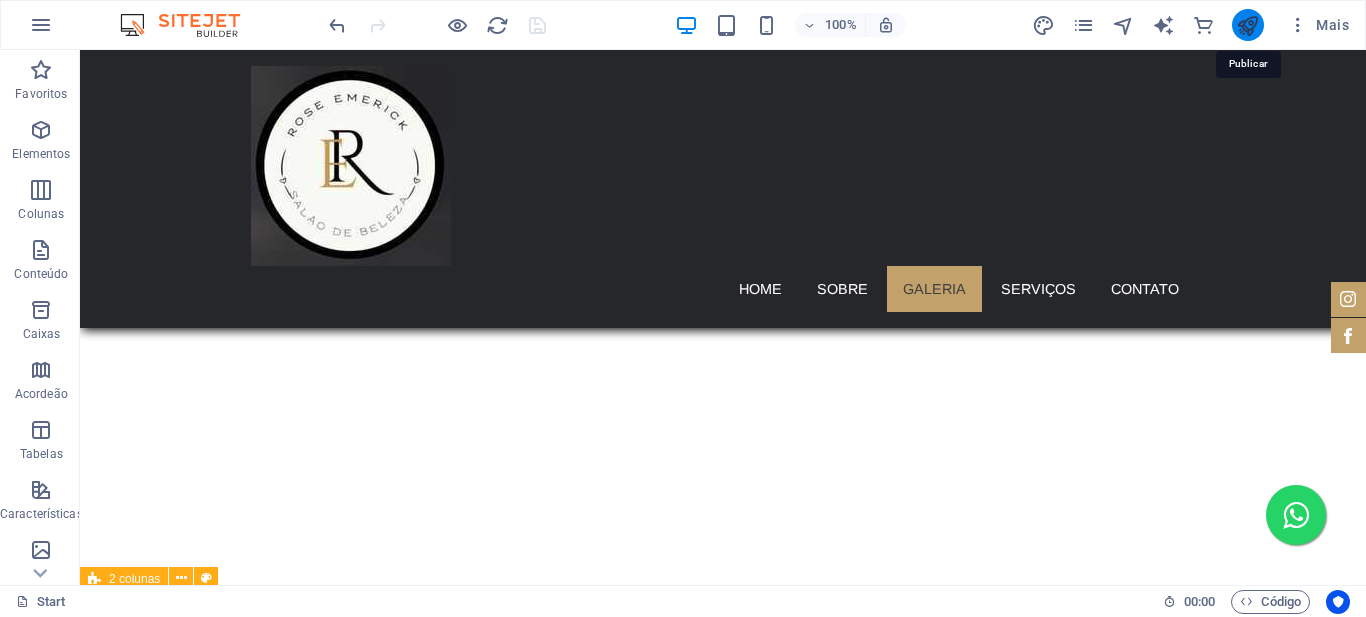 click at bounding box center (1247, 25) 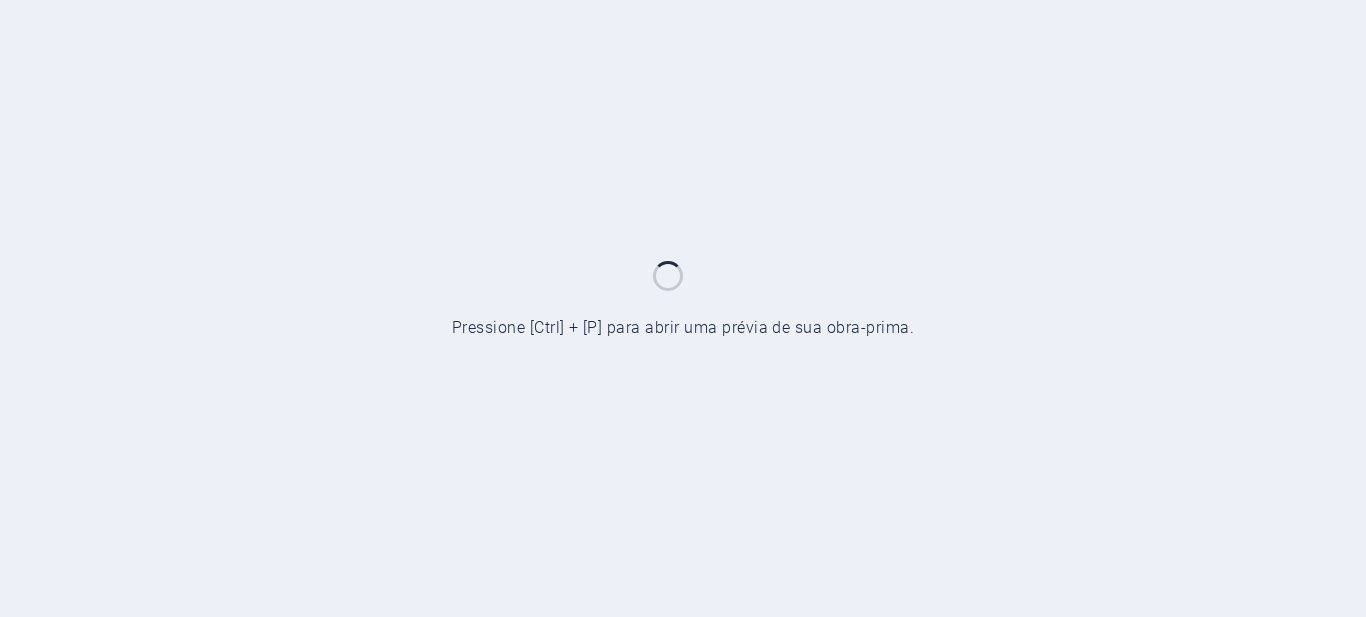 scroll, scrollTop: 0, scrollLeft: 0, axis: both 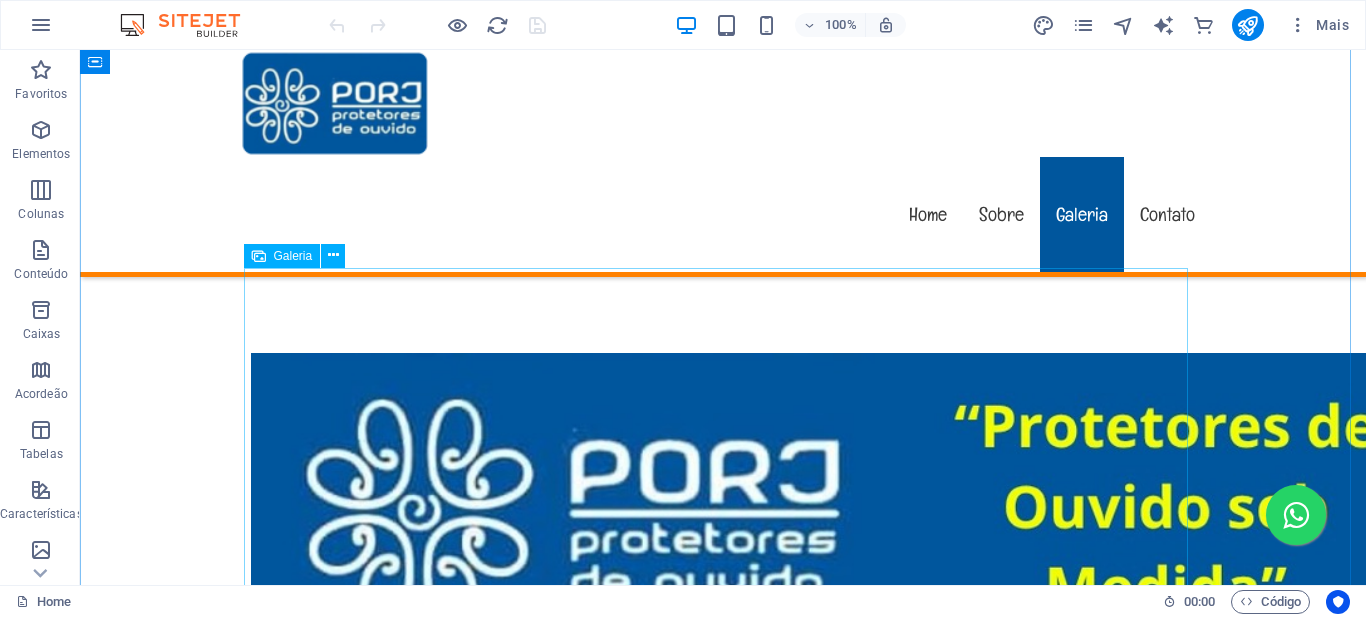 click at bounding box center [367, 2613] 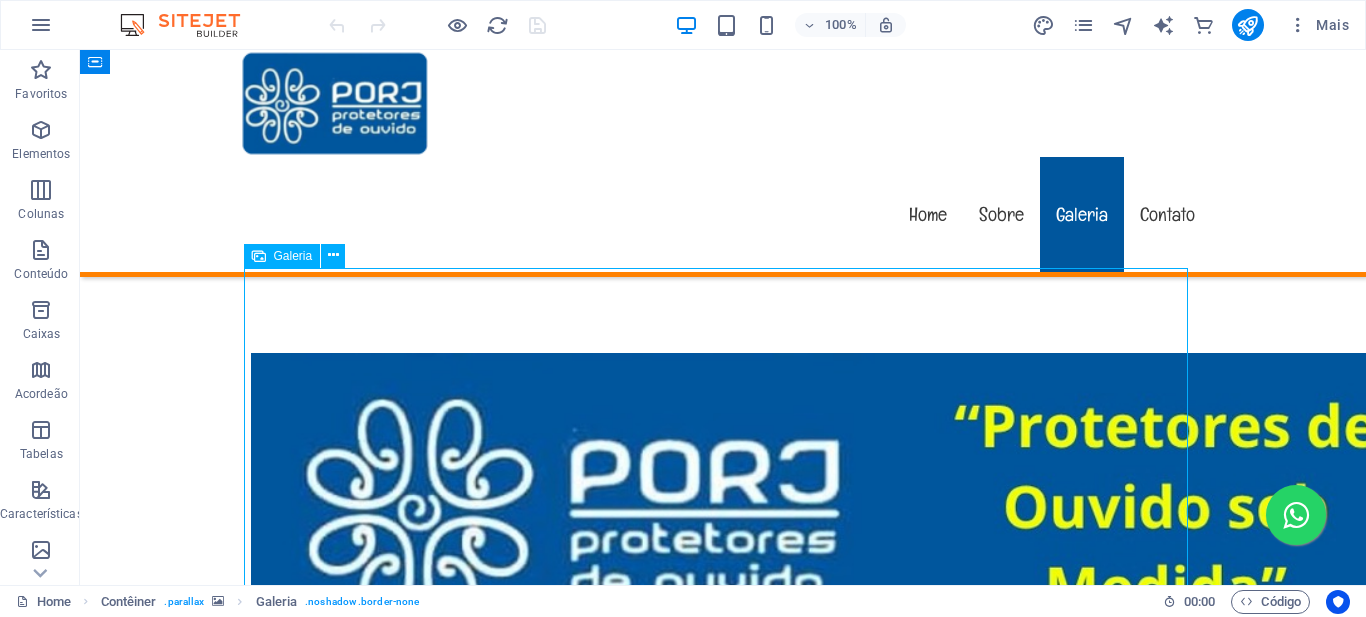 click at bounding box center [367, 2613] 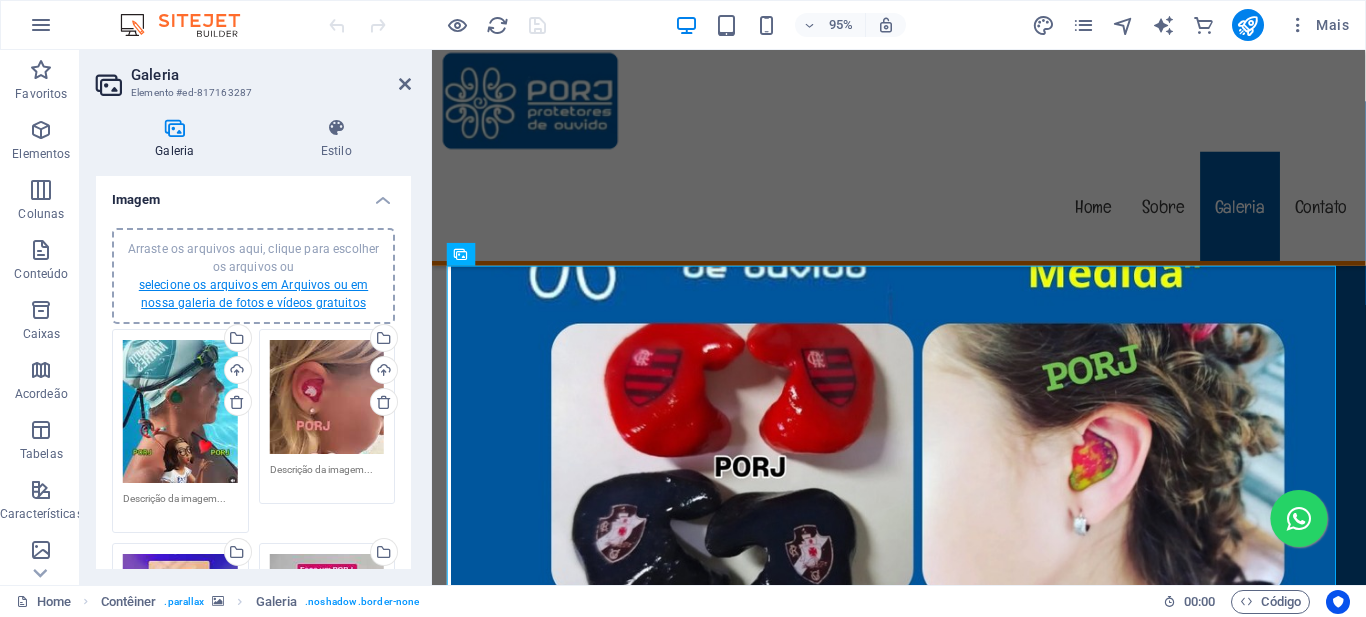 click on "selecione os arquivos em Arquivos ou em nossa galeria de fotos e vídeos gratuitos" at bounding box center [253, 294] 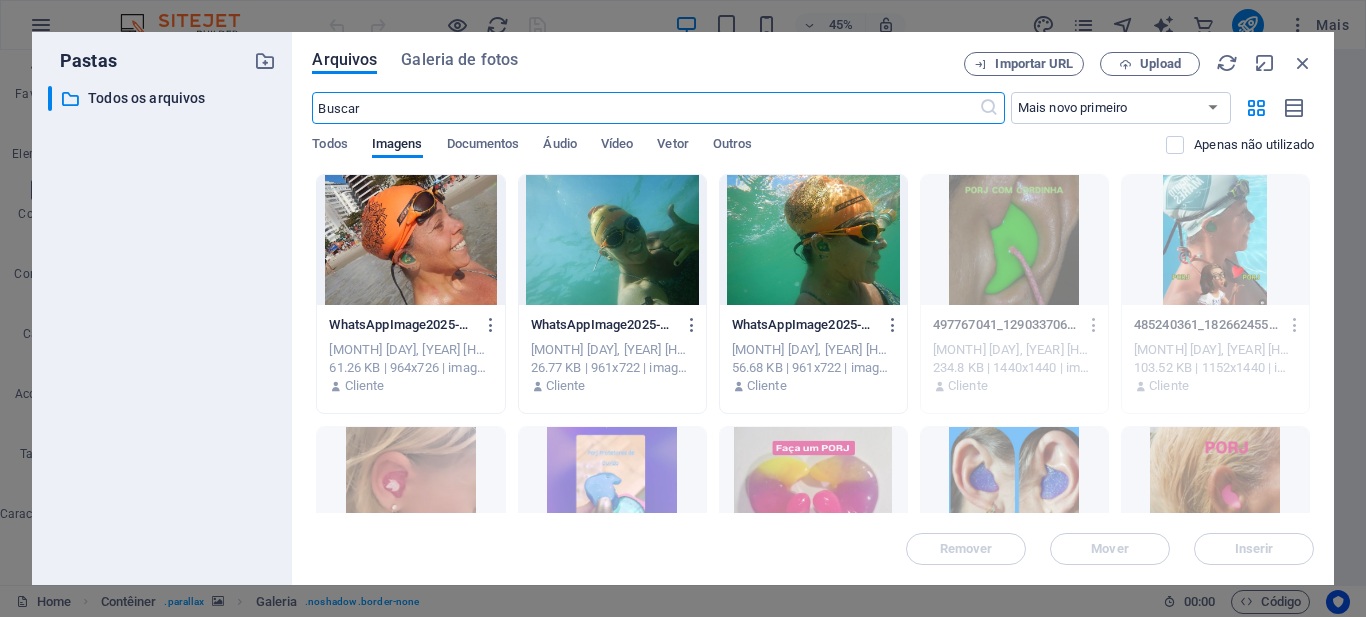 scroll, scrollTop: 4336, scrollLeft: 0, axis: vertical 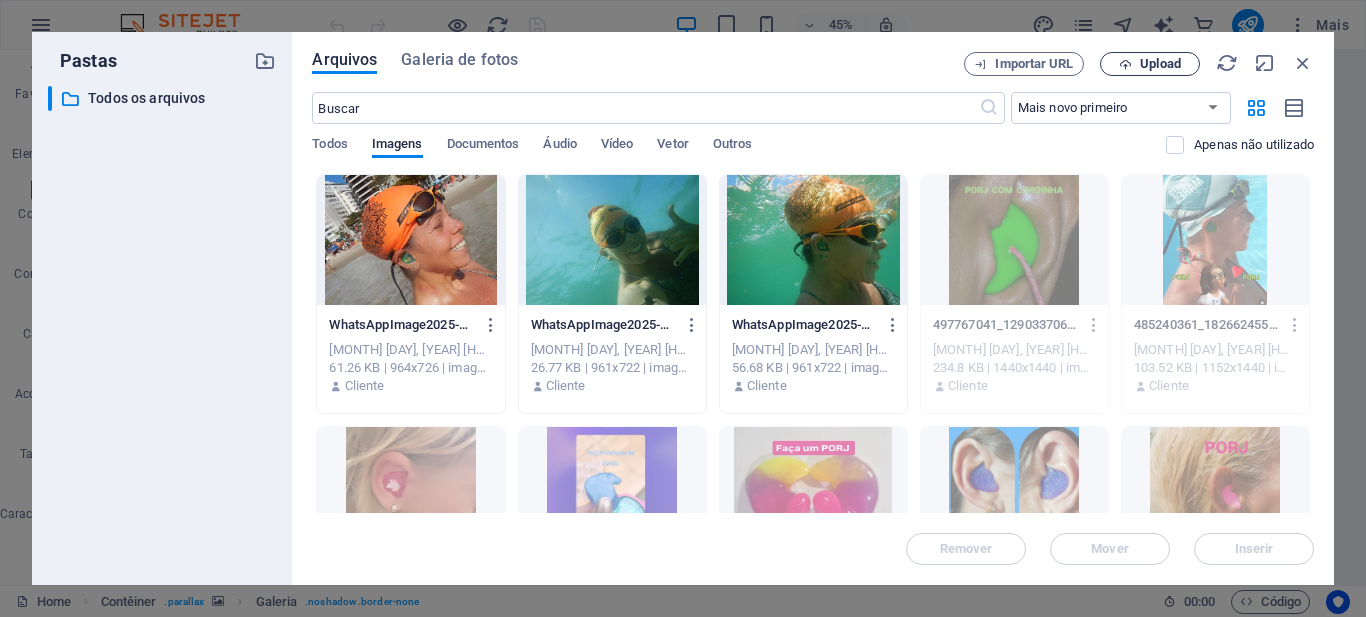 click on "Upload" at bounding box center (1150, 64) 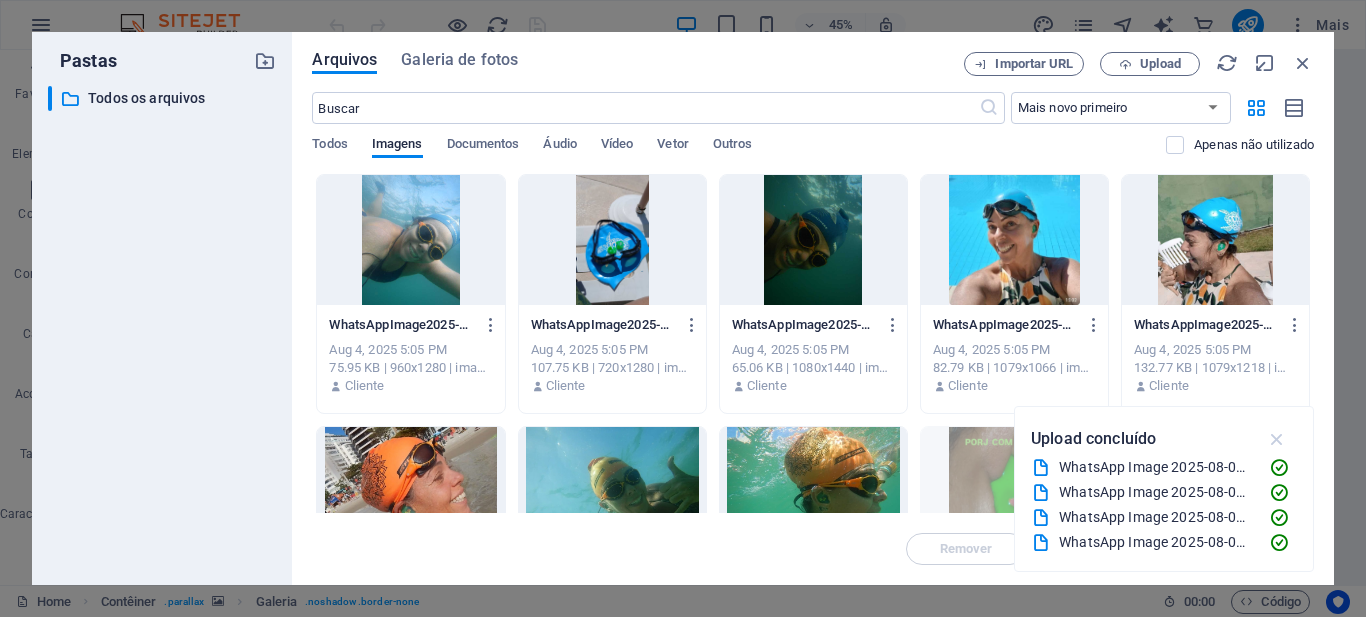 click at bounding box center (1277, 439) 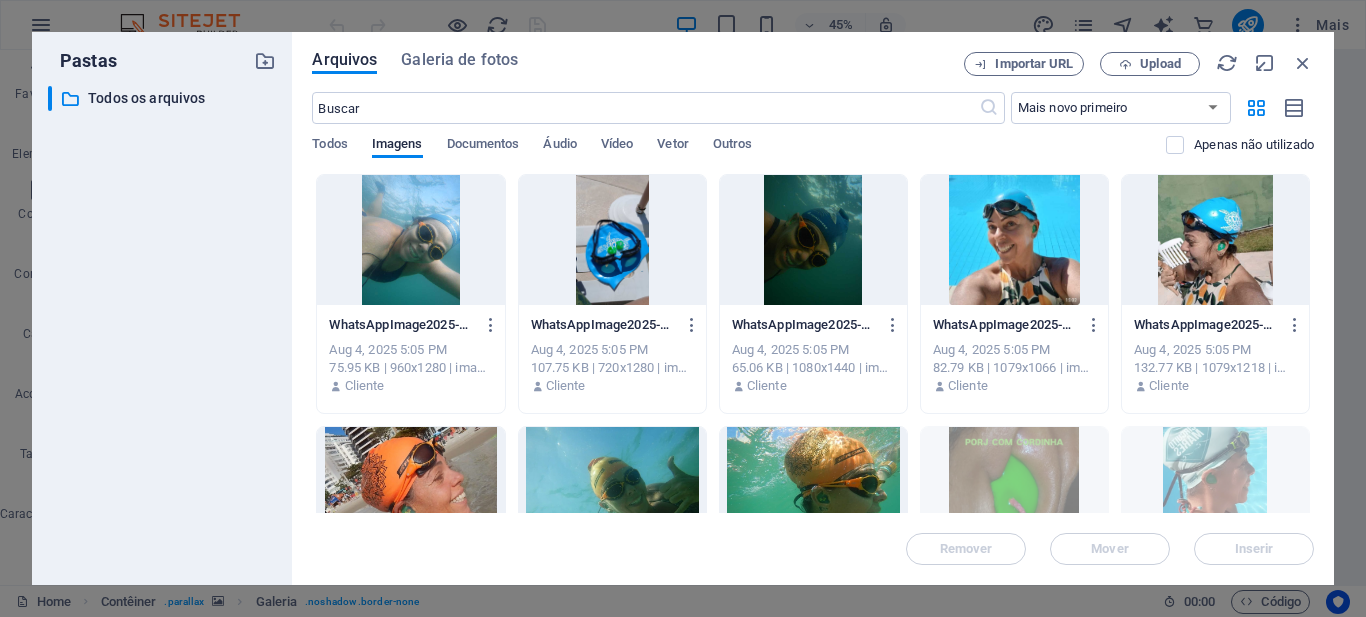 click at bounding box center [410, 240] 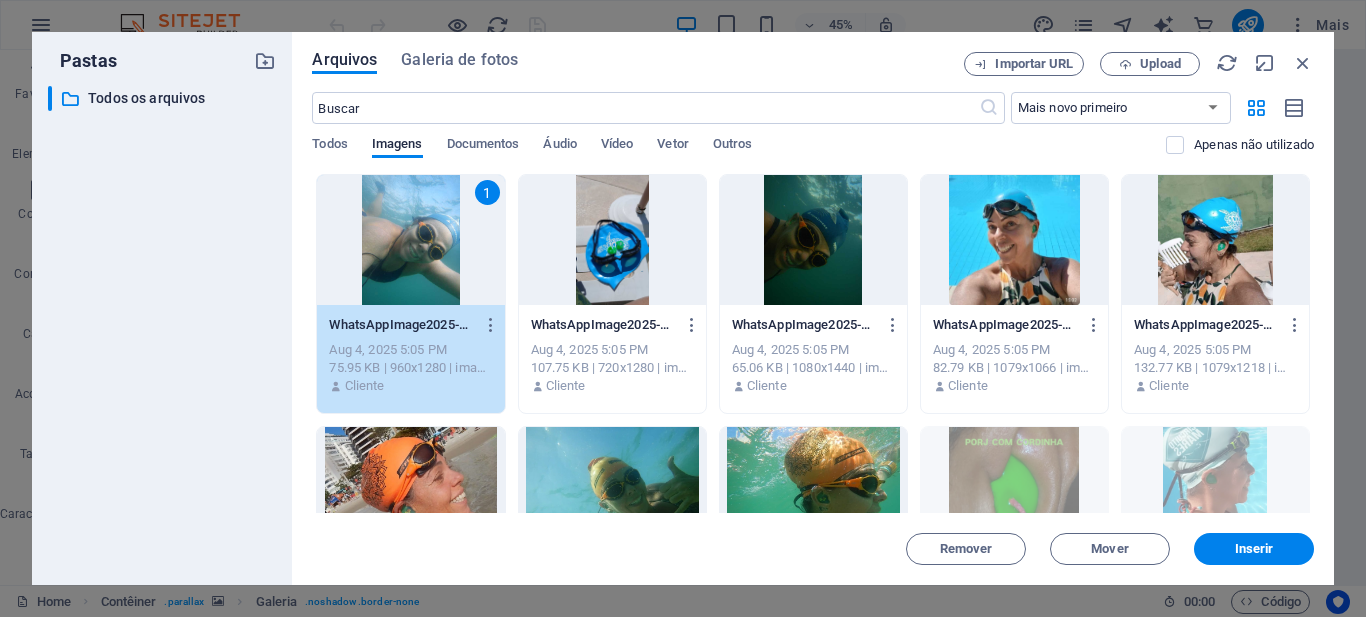 click at bounding box center [612, 240] 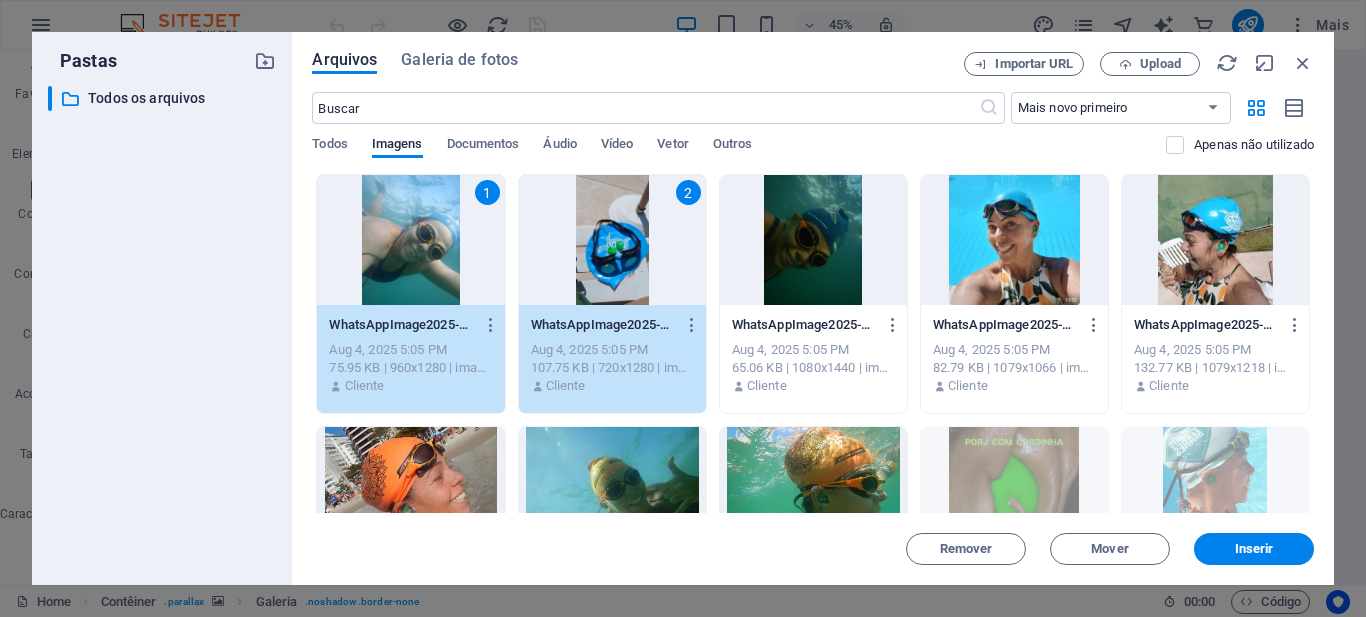 click at bounding box center (813, 240) 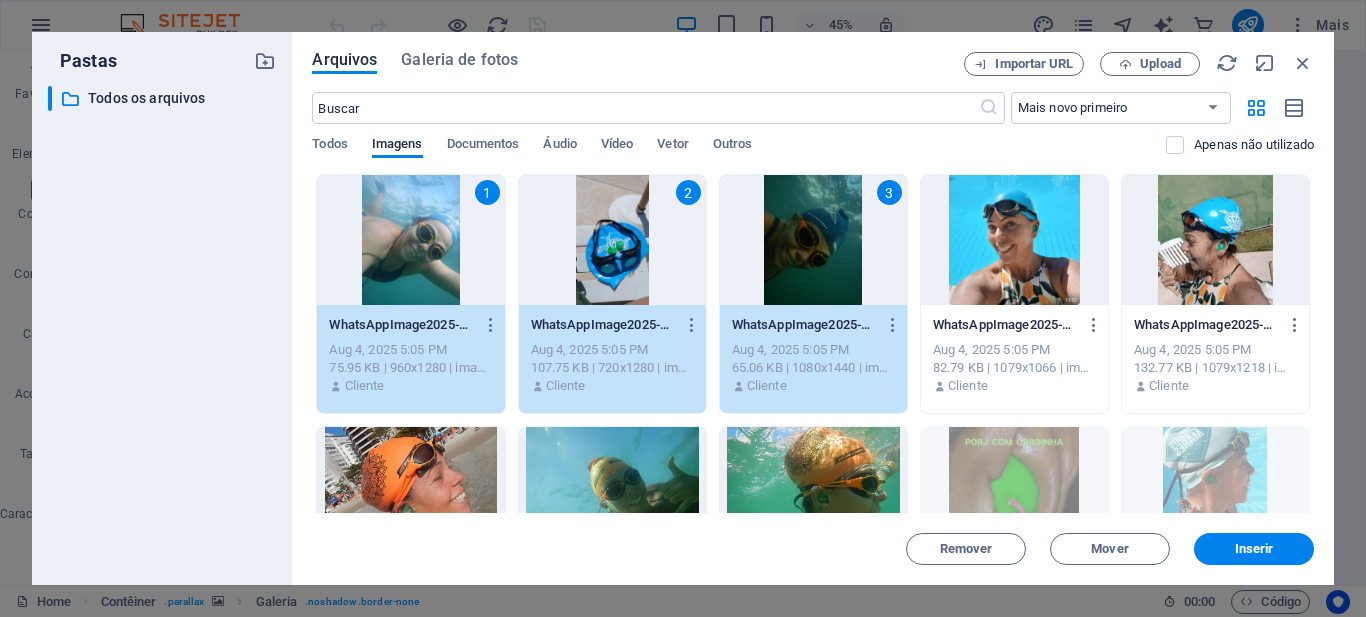 click at bounding box center (1014, 240) 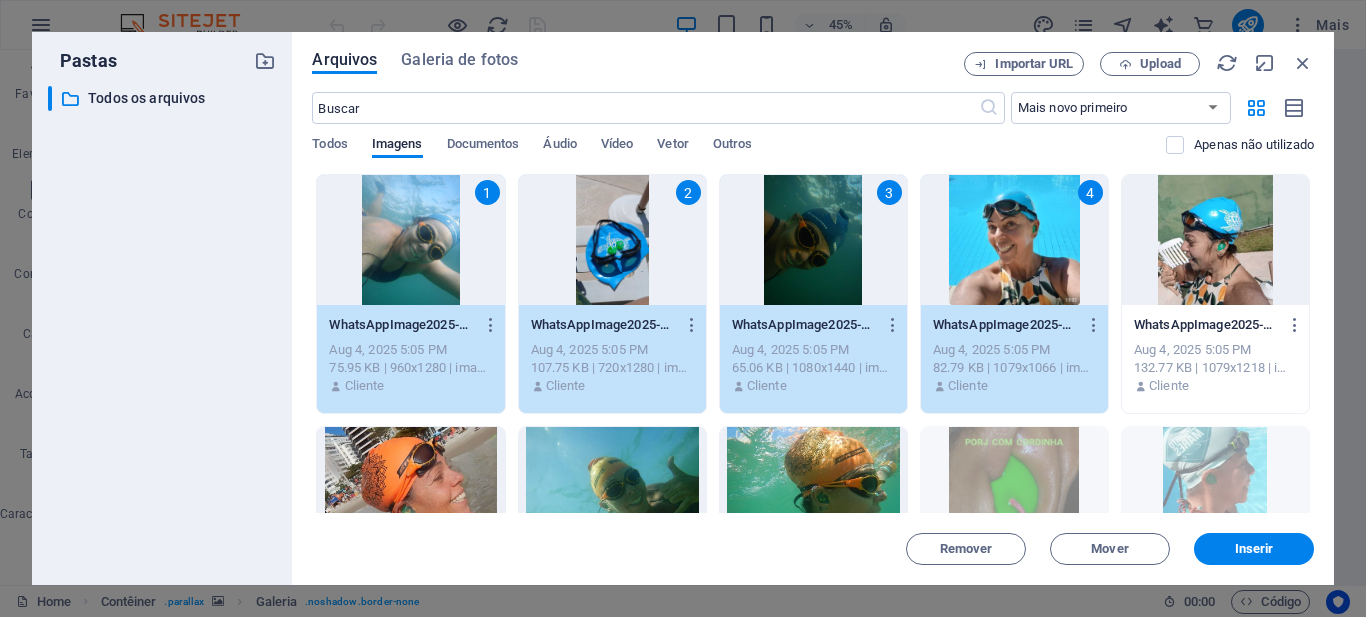 click at bounding box center [1215, 240] 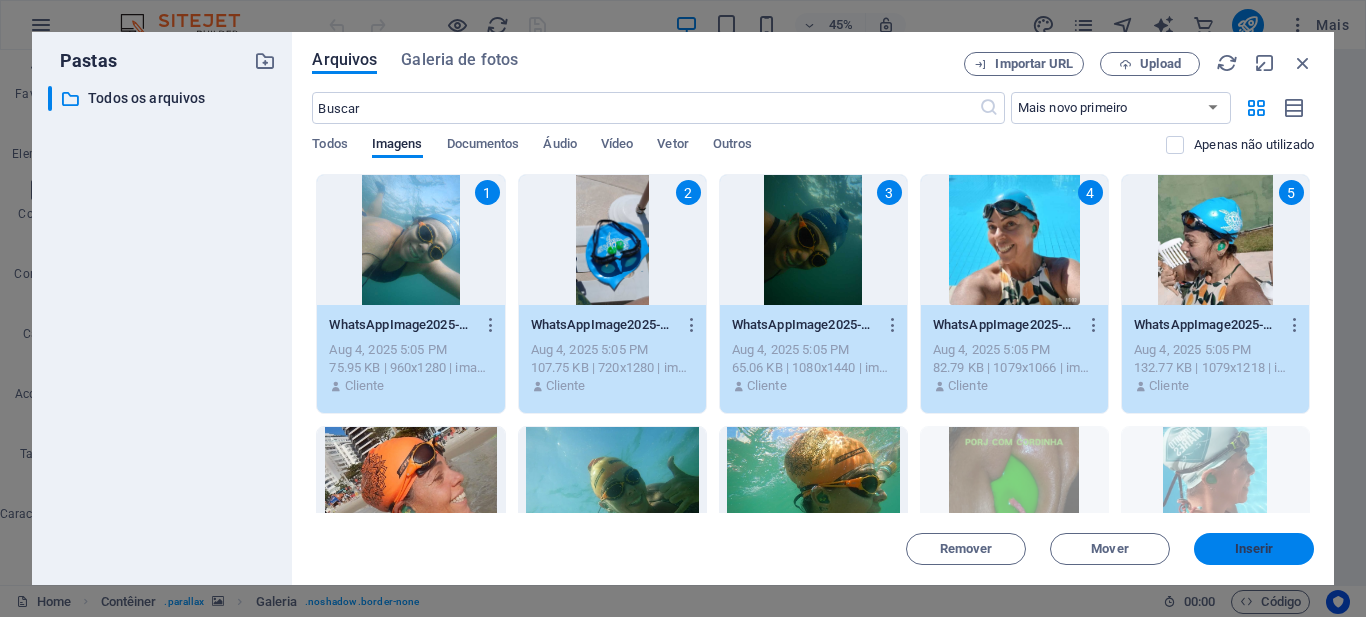 drag, startPoint x: 1258, startPoint y: 548, endPoint x: 765, endPoint y: 496, distance: 495.7348 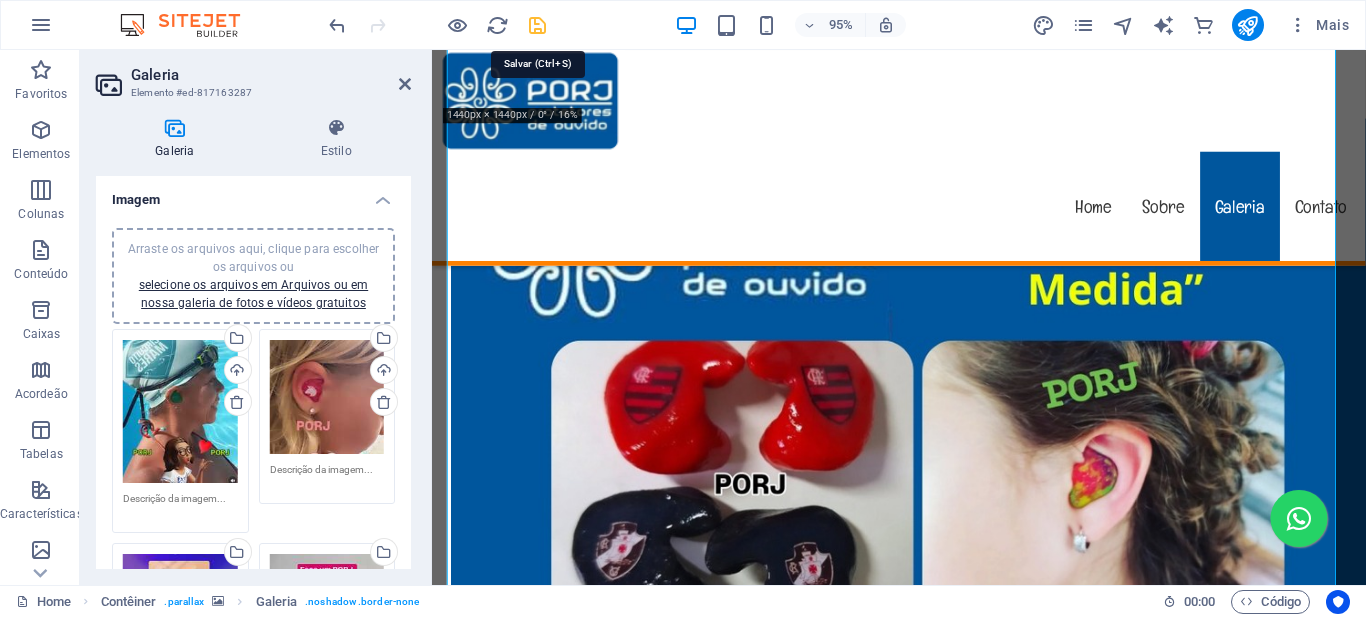 click at bounding box center (537, 25) 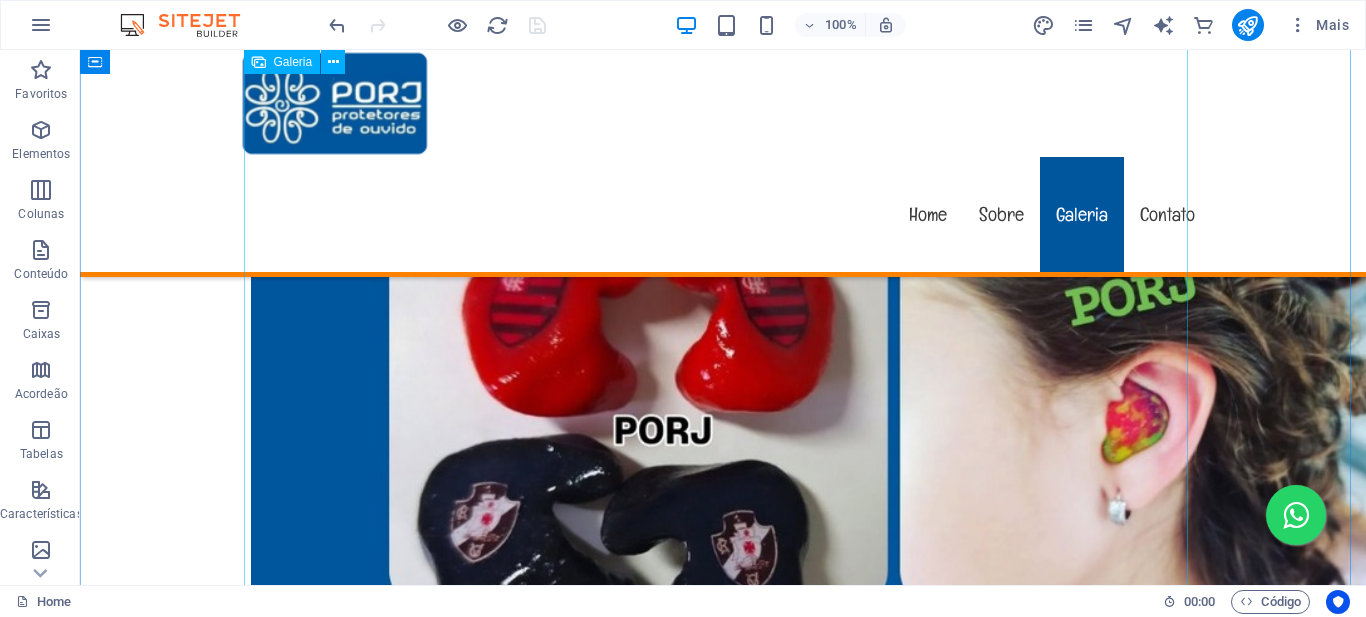 scroll, scrollTop: 3726, scrollLeft: 0, axis: vertical 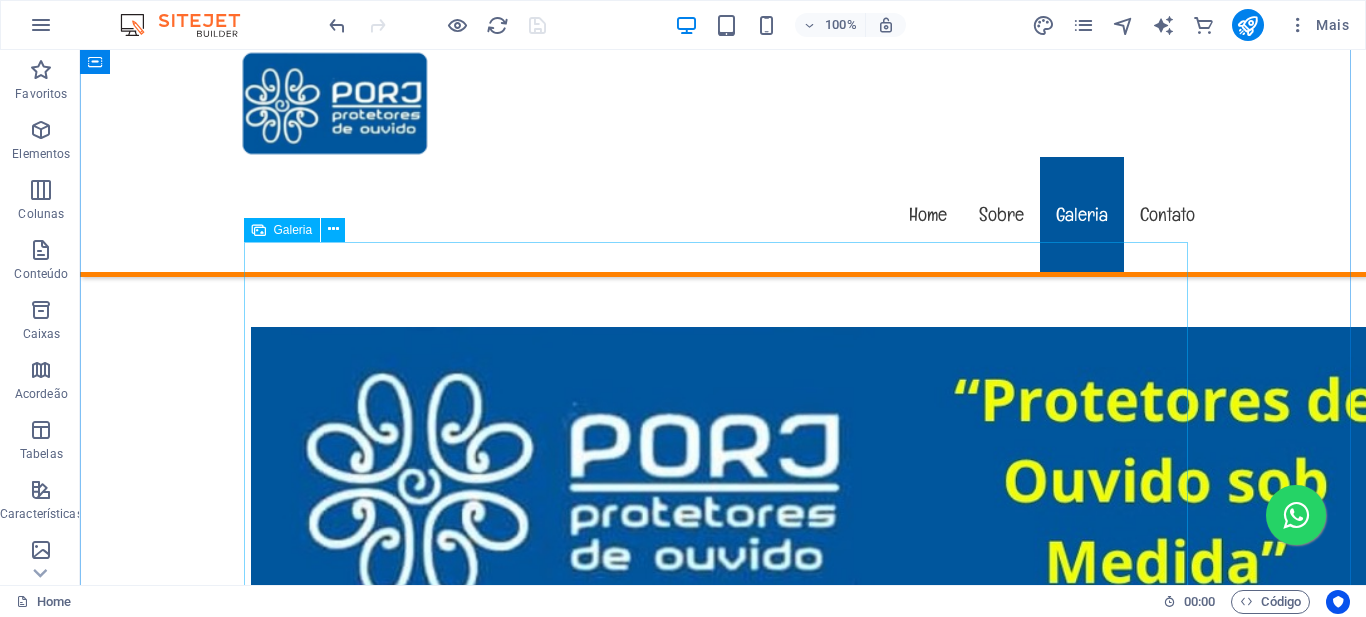 click at bounding box center [367, 2591] 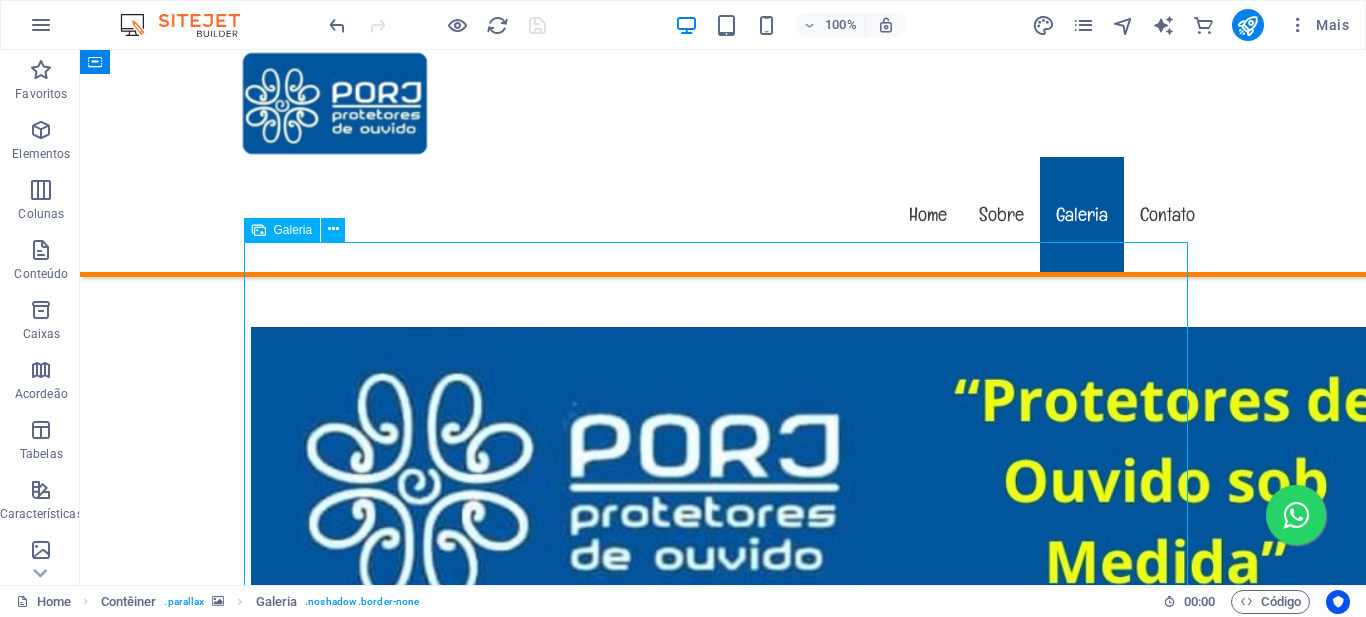 click at bounding box center (367, 2591) 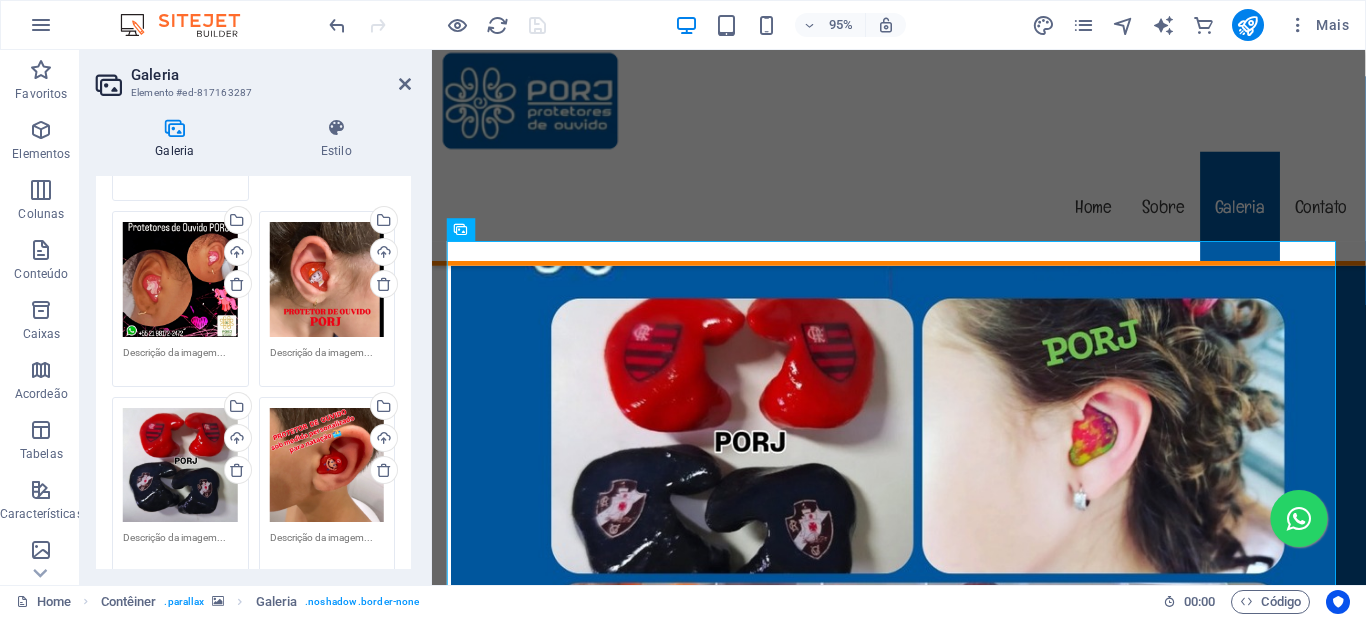 scroll, scrollTop: 1000, scrollLeft: 0, axis: vertical 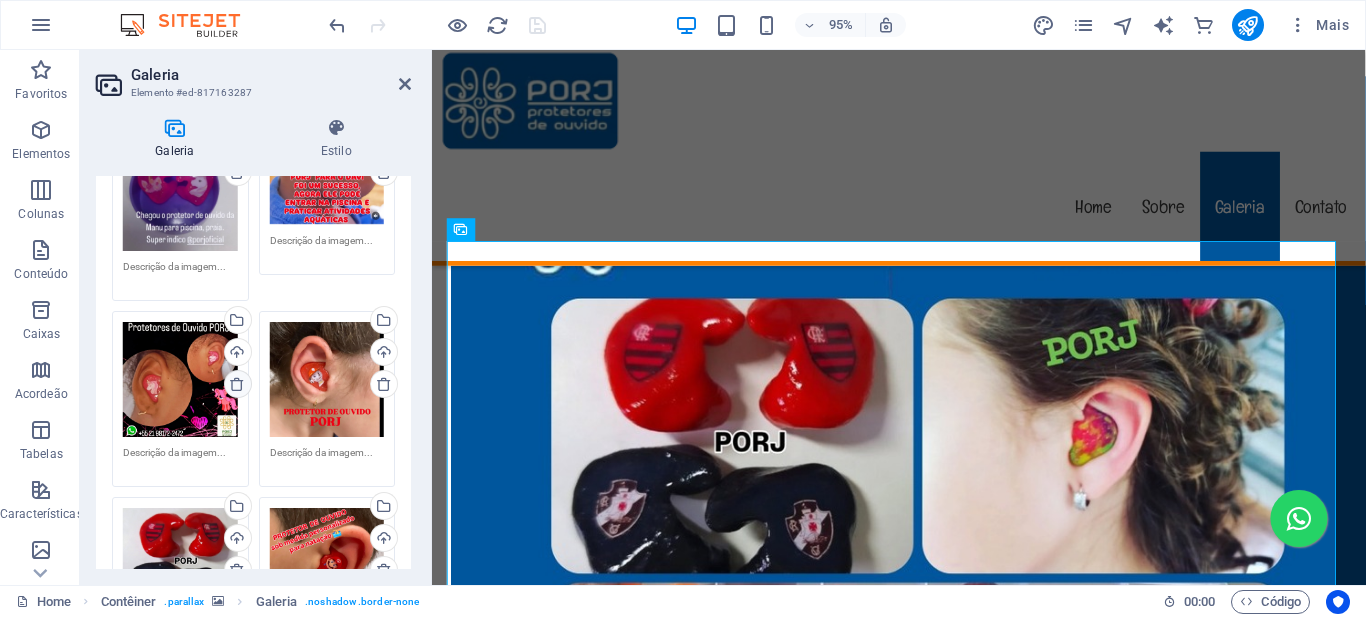 click at bounding box center (237, 384) 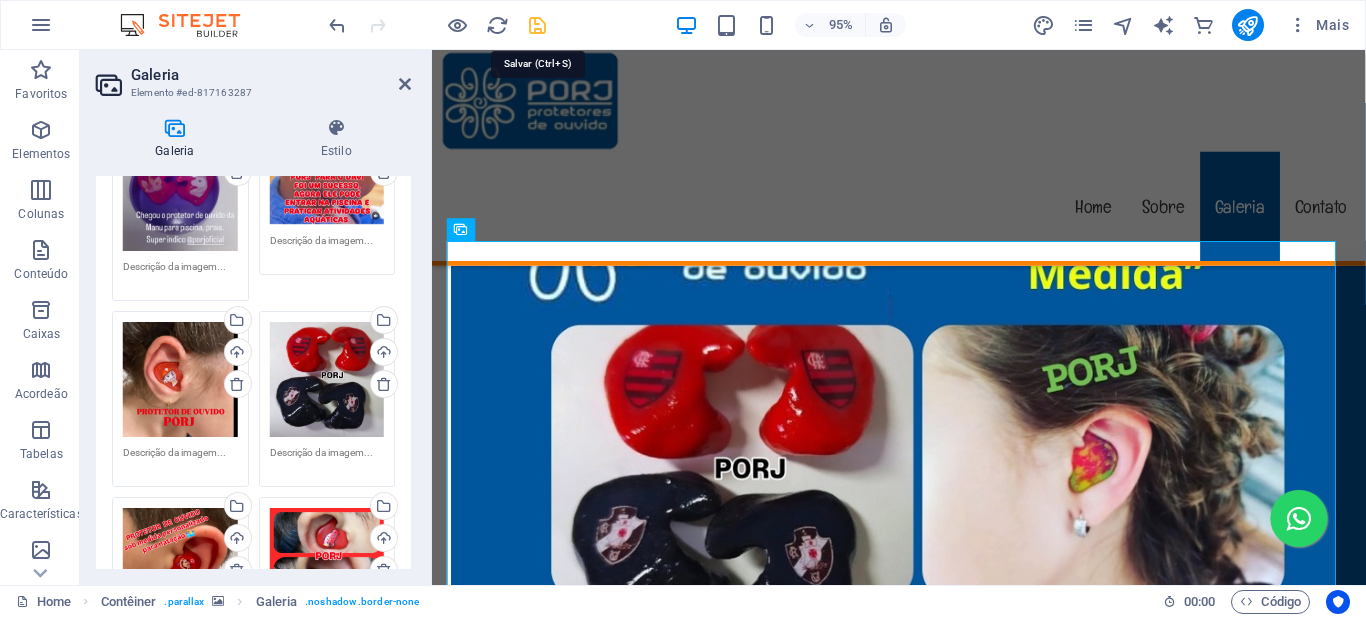 click at bounding box center (537, 25) 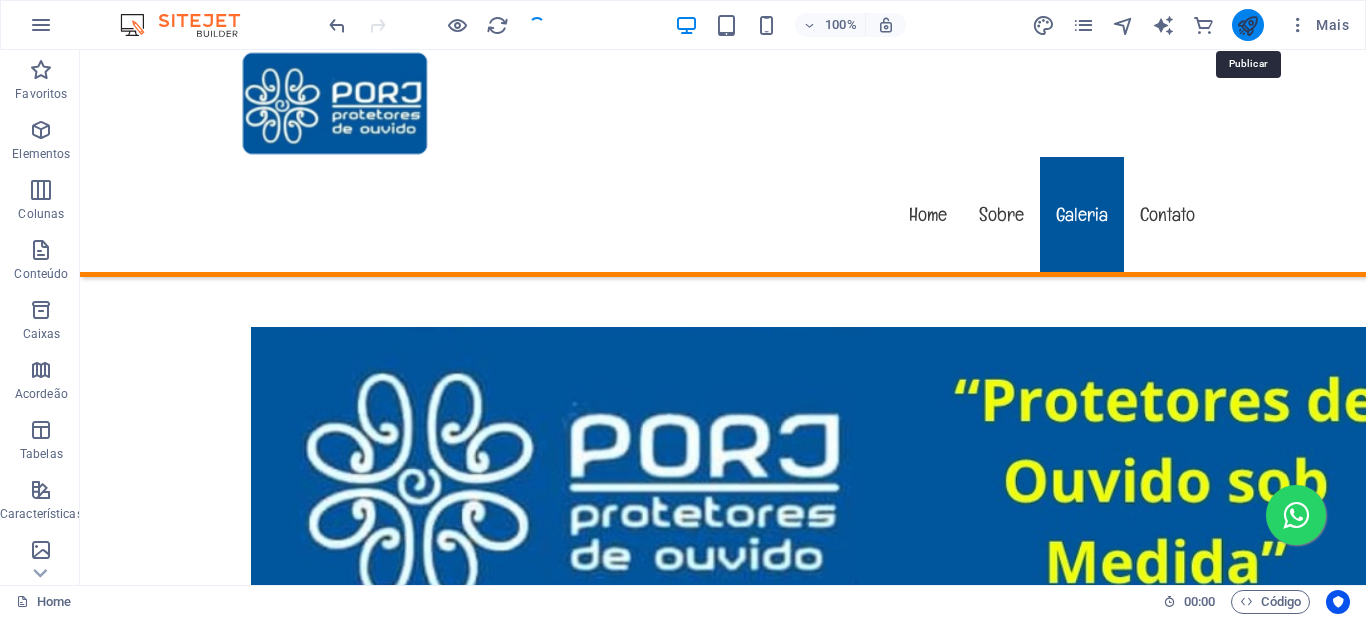 click at bounding box center [1247, 25] 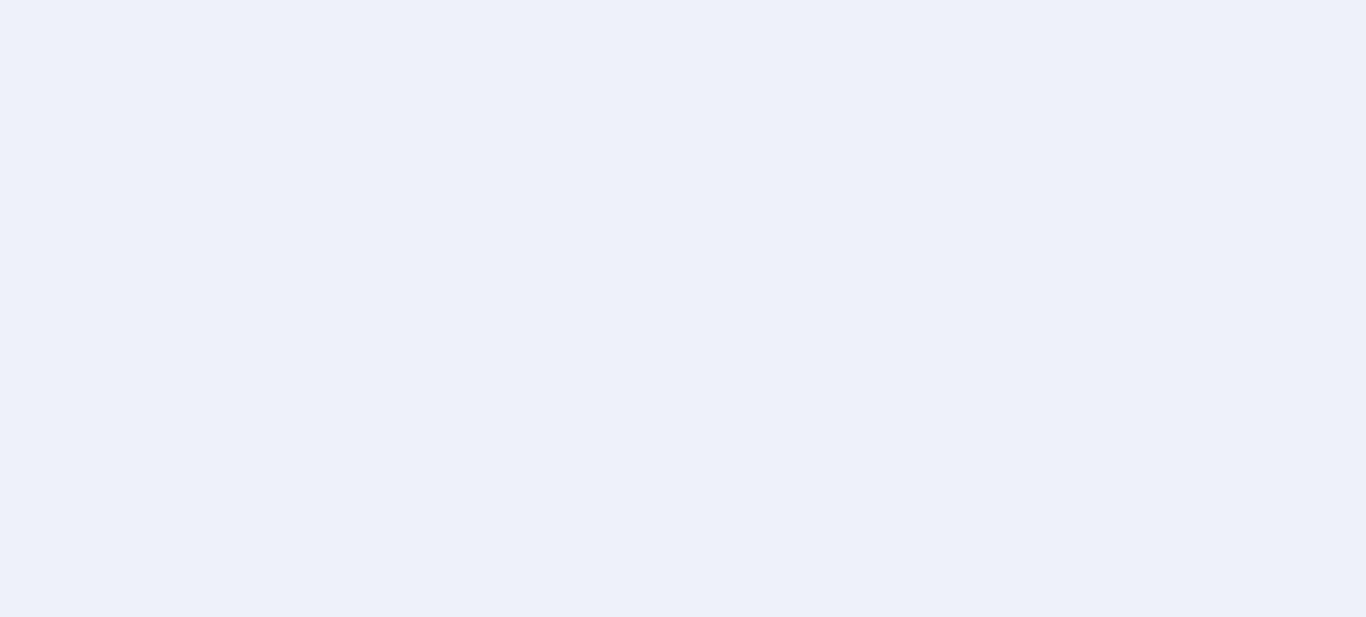 scroll, scrollTop: 0, scrollLeft: 0, axis: both 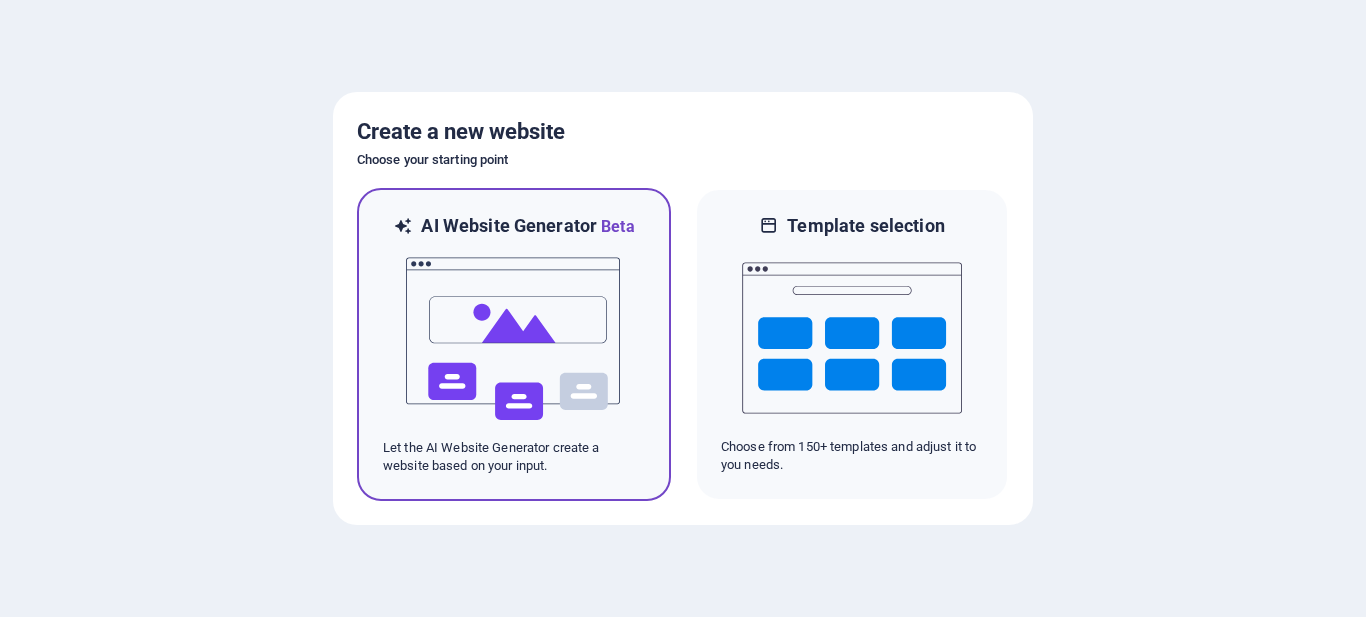 click at bounding box center (514, 339) 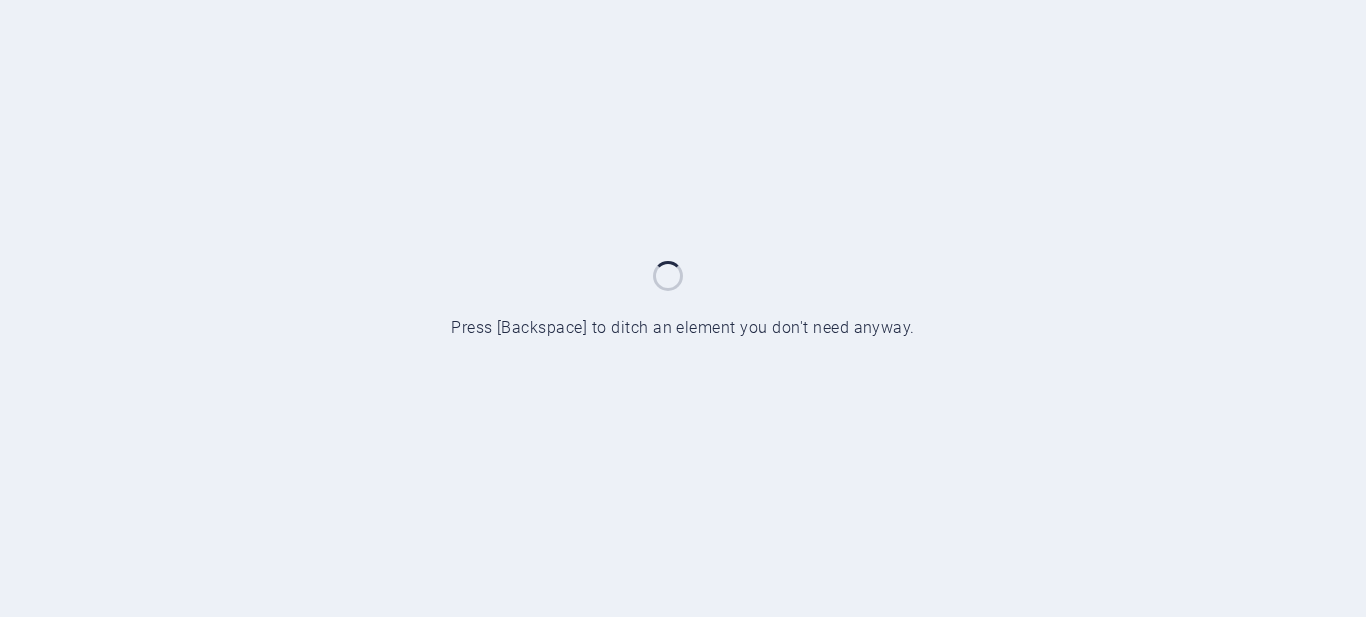 scroll, scrollTop: 0, scrollLeft: 0, axis: both 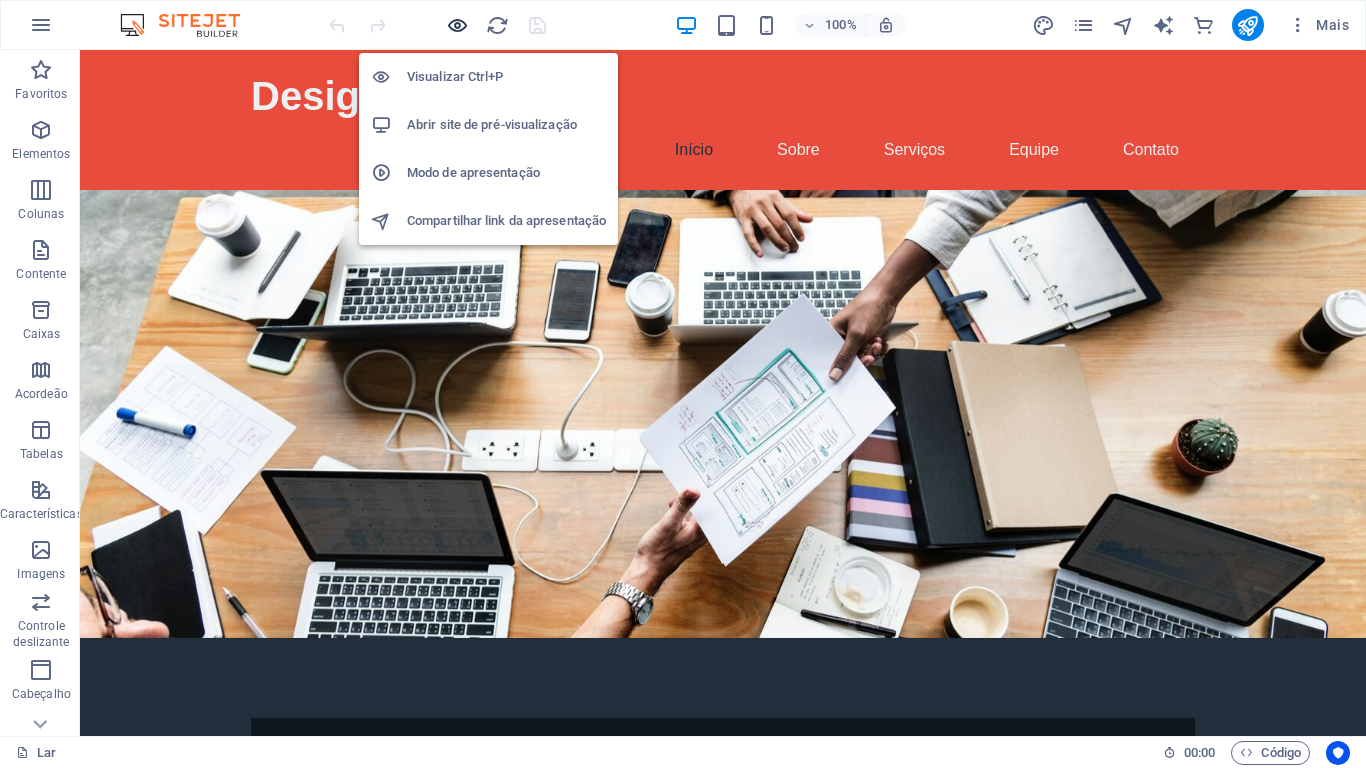click at bounding box center [457, 25] 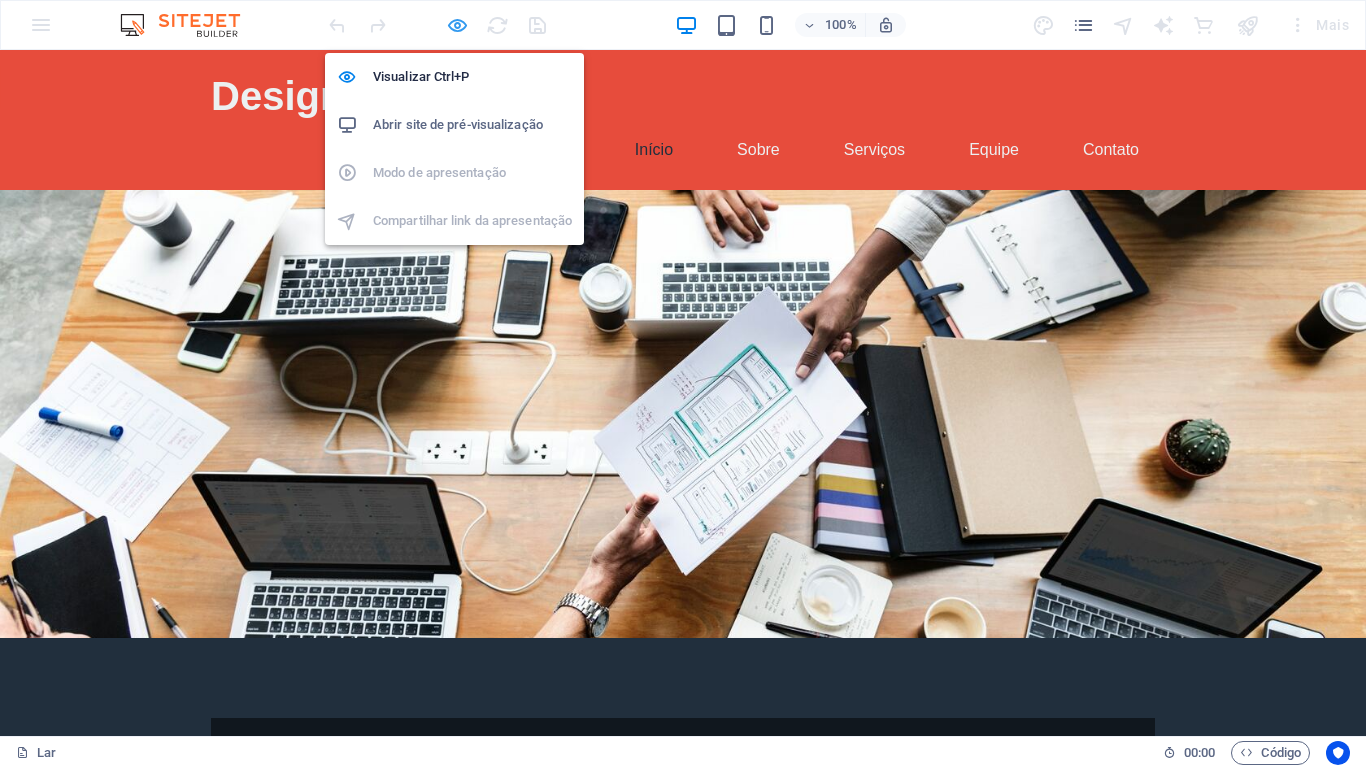 click at bounding box center (457, 25) 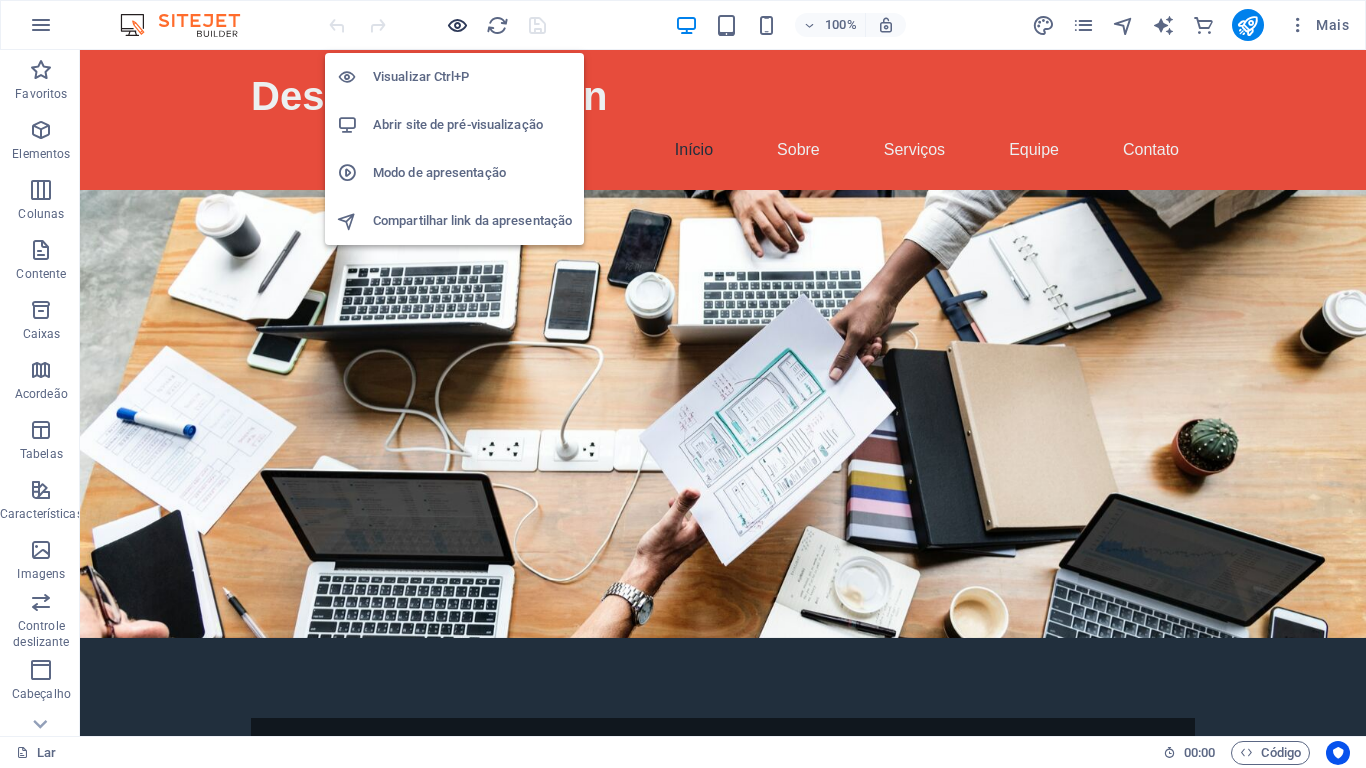 click at bounding box center [457, 25] 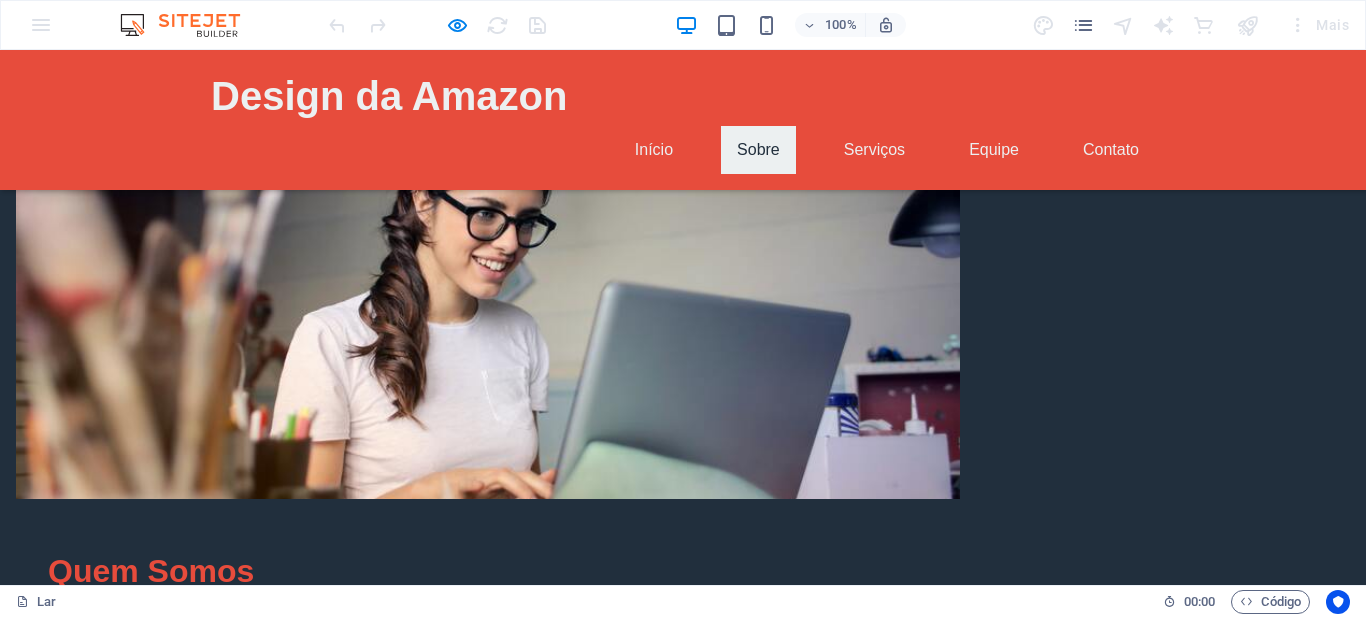 scroll, scrollTop: 693, scrollLeft: 0, axis: vertical 